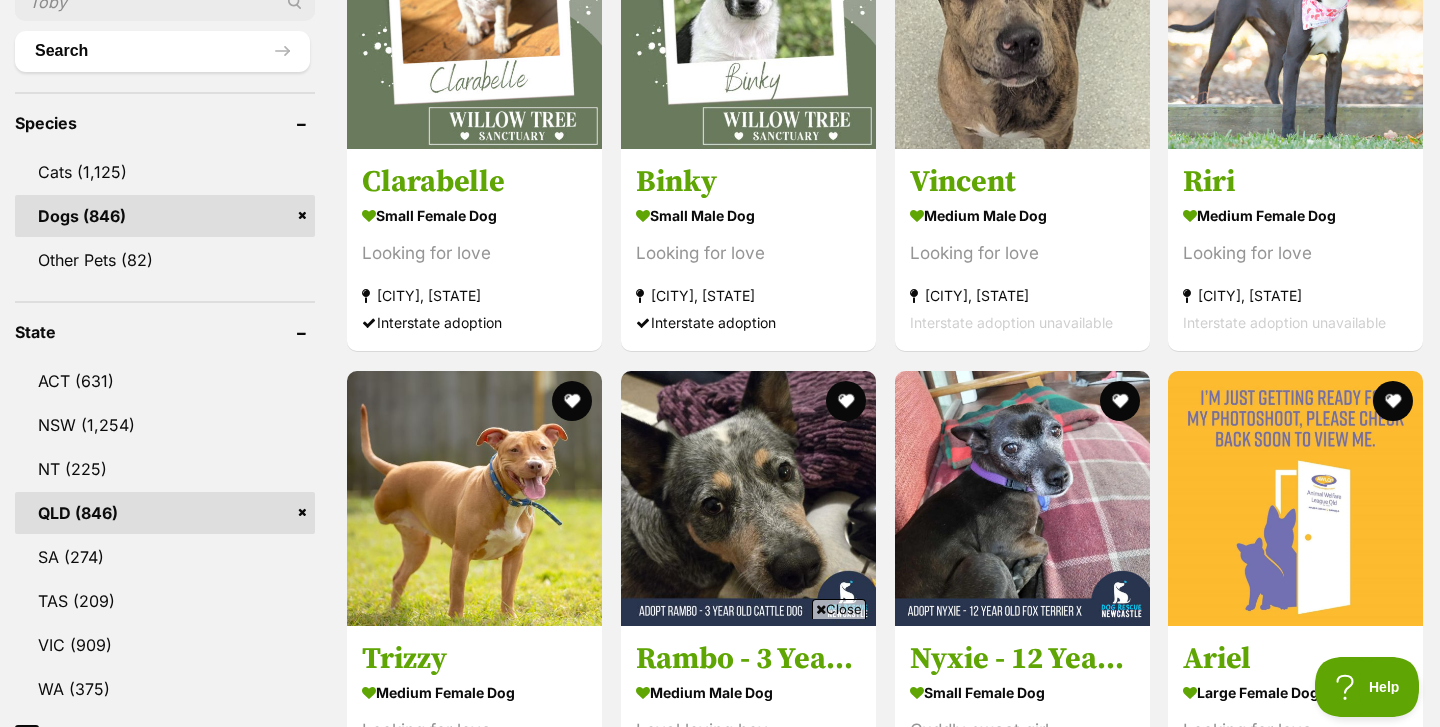 scroll, scrollTop: 0, scrollLeft: 0, axis: both 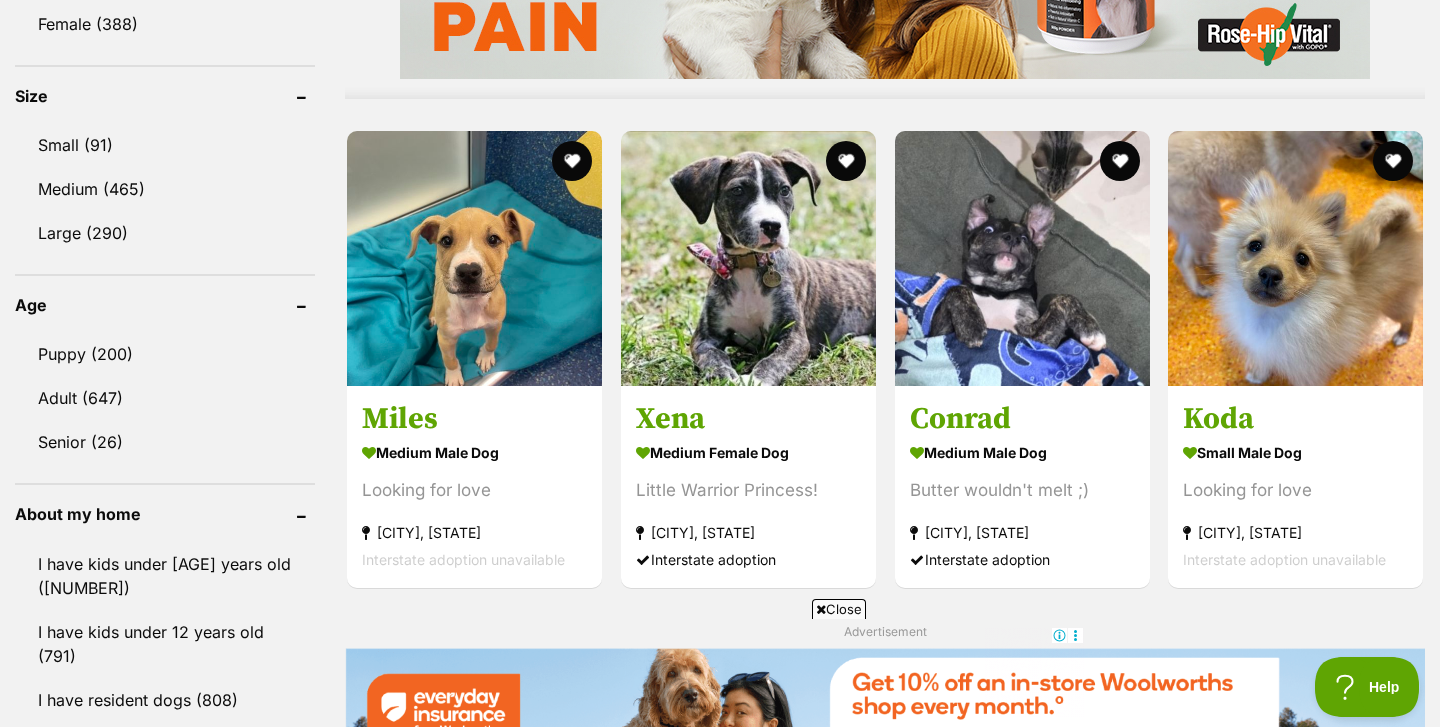 click on "Close" at bounding box center (839, 609) 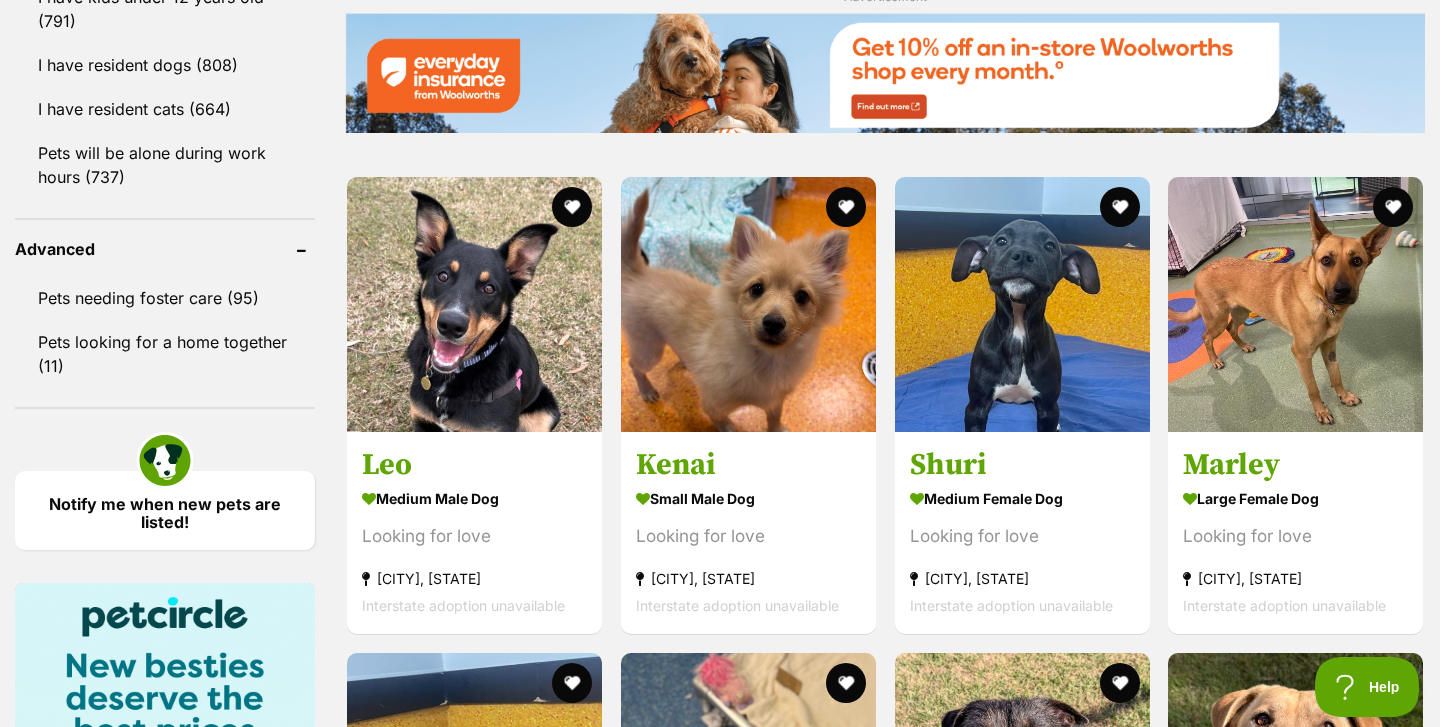 scroll, scrollTop: 2475, scrollLeft: 0, axis: vertical 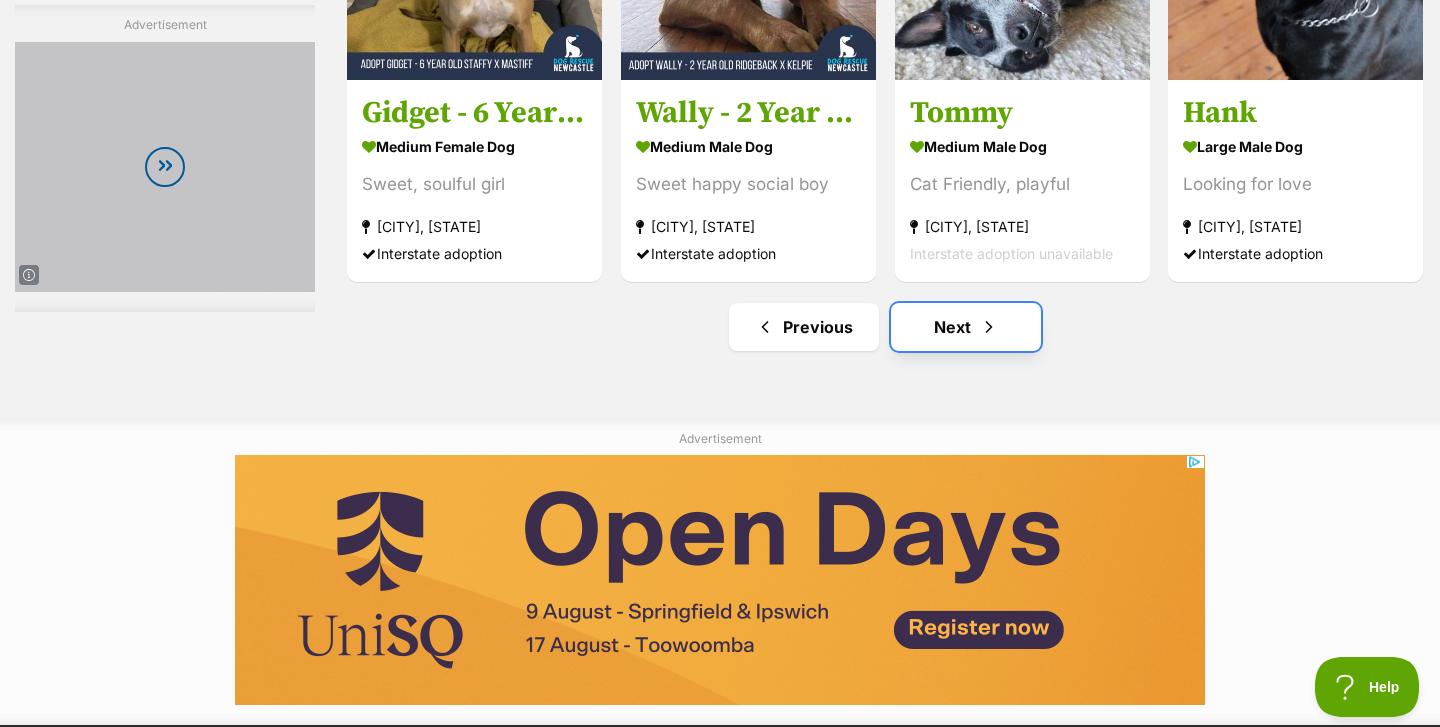 click on "Next" at bounding box center (966, 327) 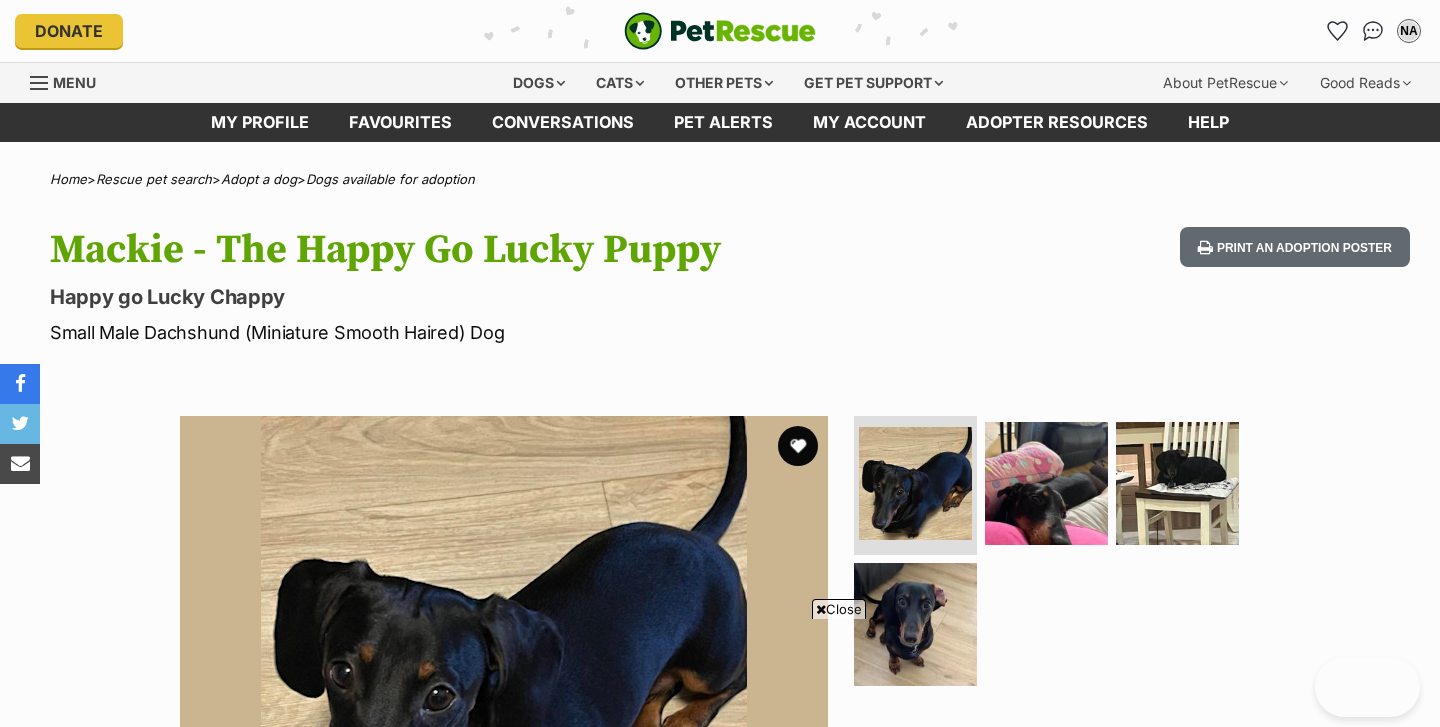 scroll, scrollTop: 1487, scrollLeft: 0, axis: vertical 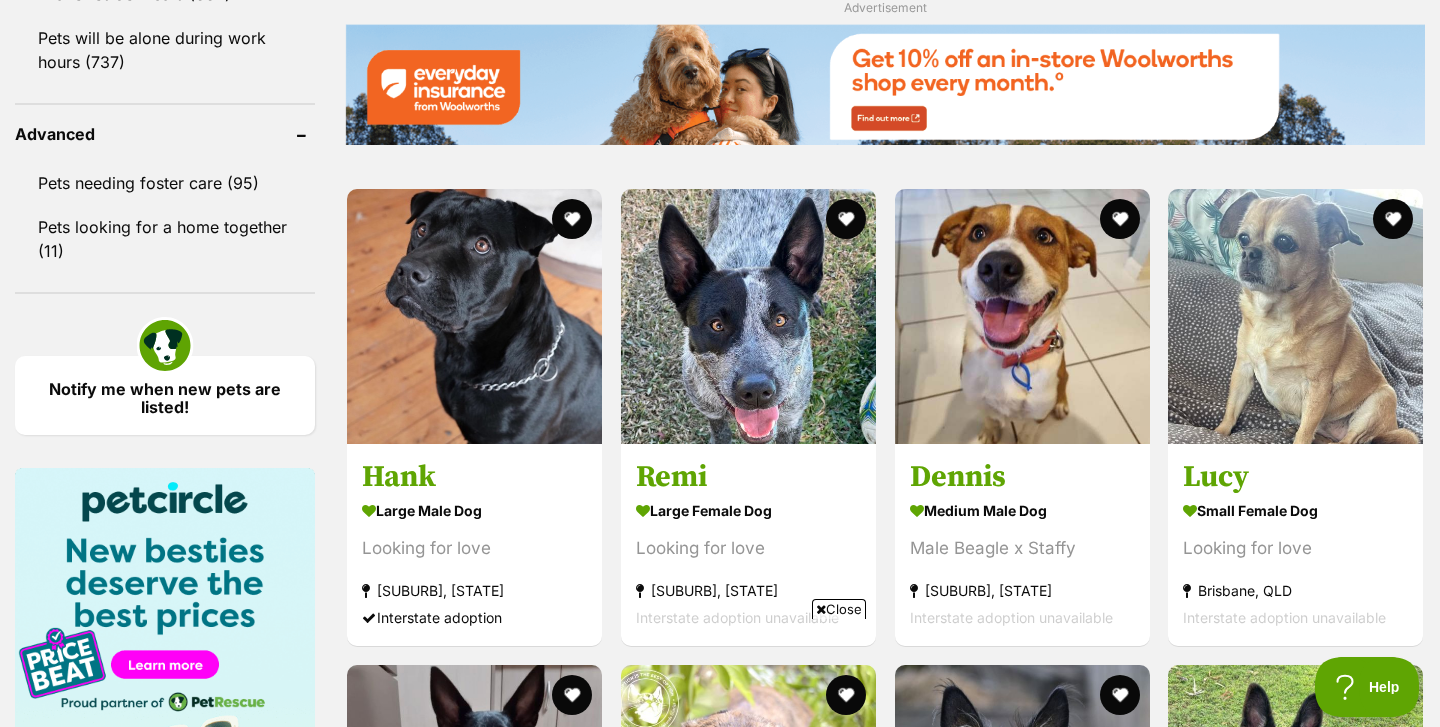 click on "Close" at bounding box center [839, 609] 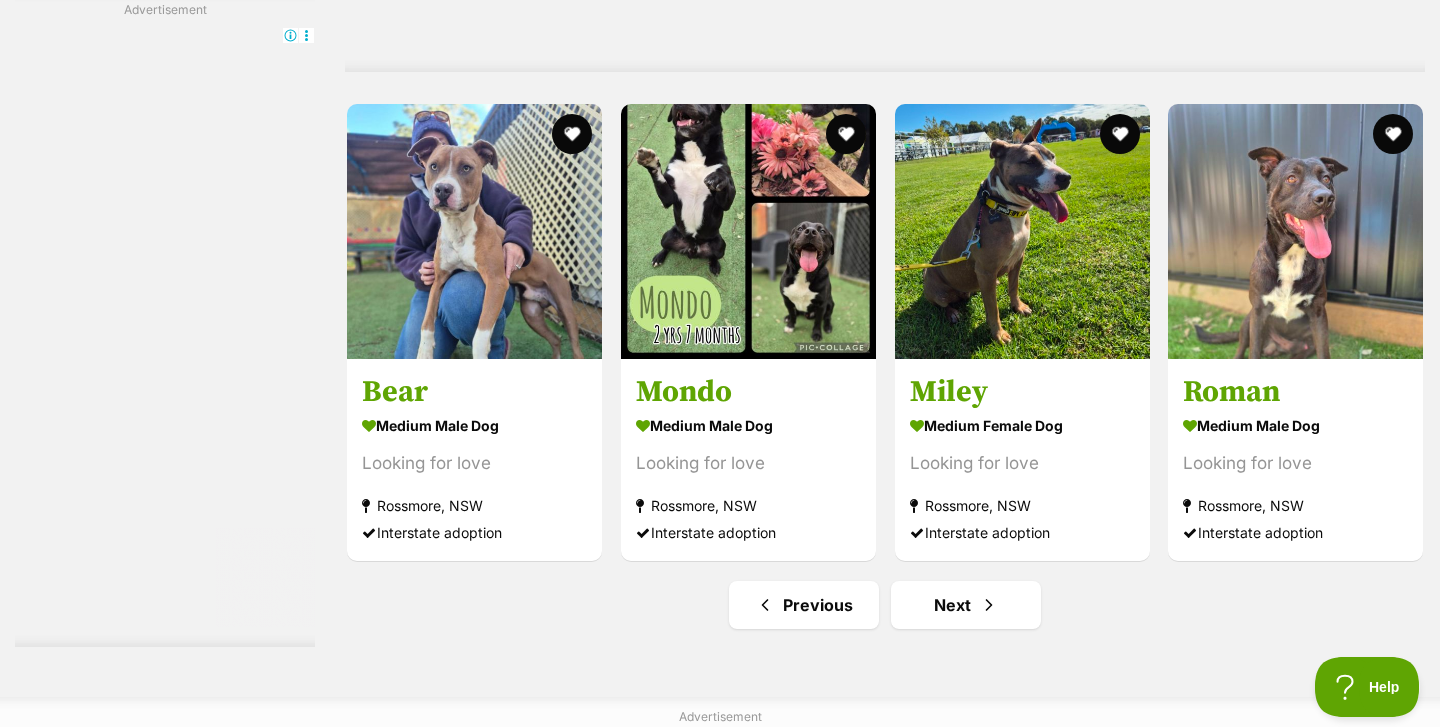 scroll, scrollTop: 10738, scrollLeft: 0, axis: vertical 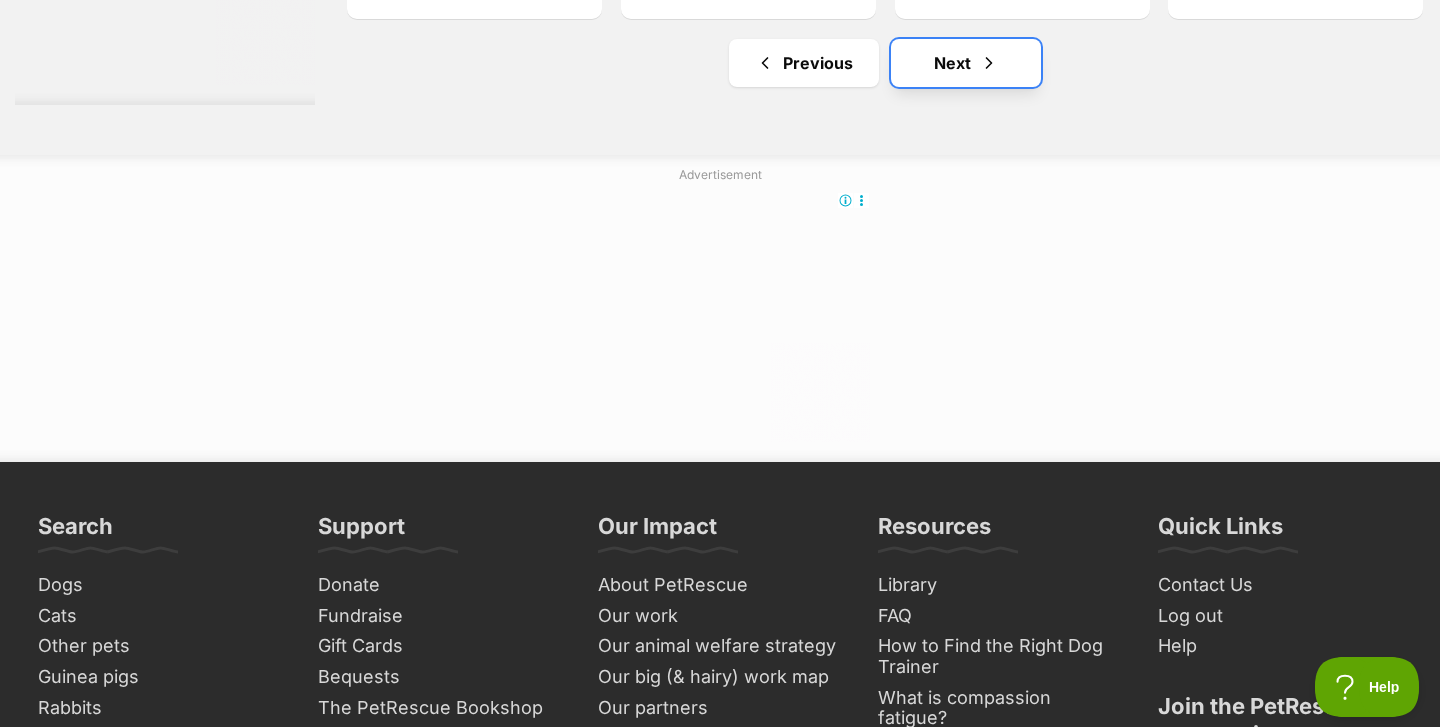 click at bounding box center [989, 63] 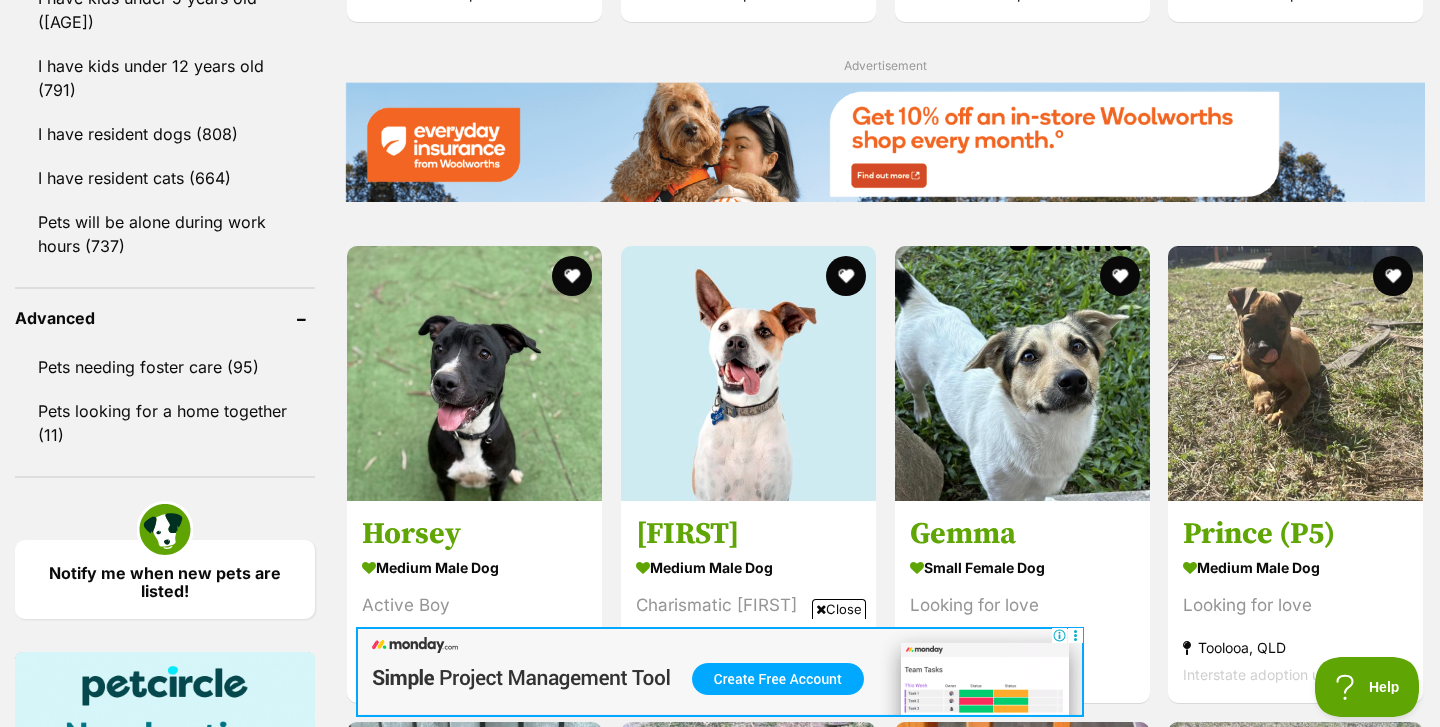 scroll, scrollTop: 0, scrollLeft: 0, axis: both 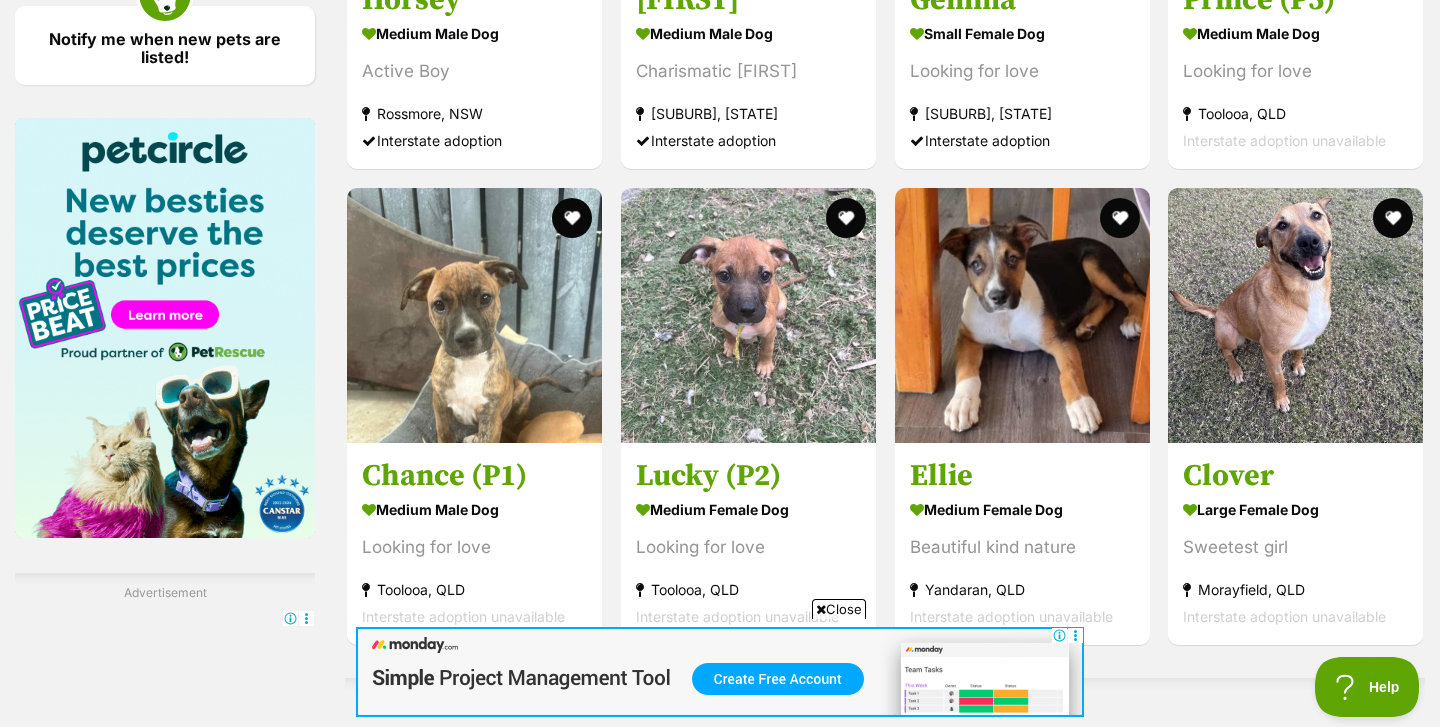 click on "Close" at bounding box center [839, 609] 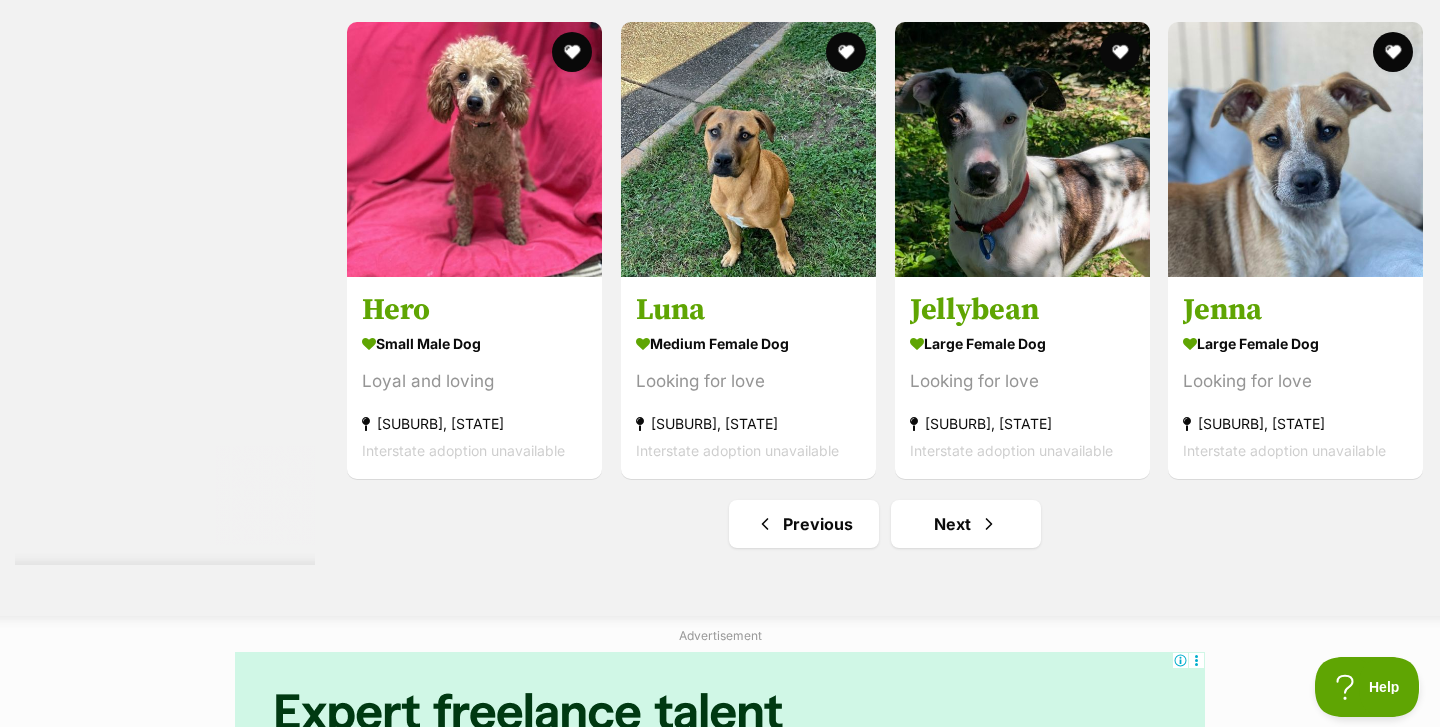 scroll, scrollTop: 10423, scrollLeft: 0, axis: vertical 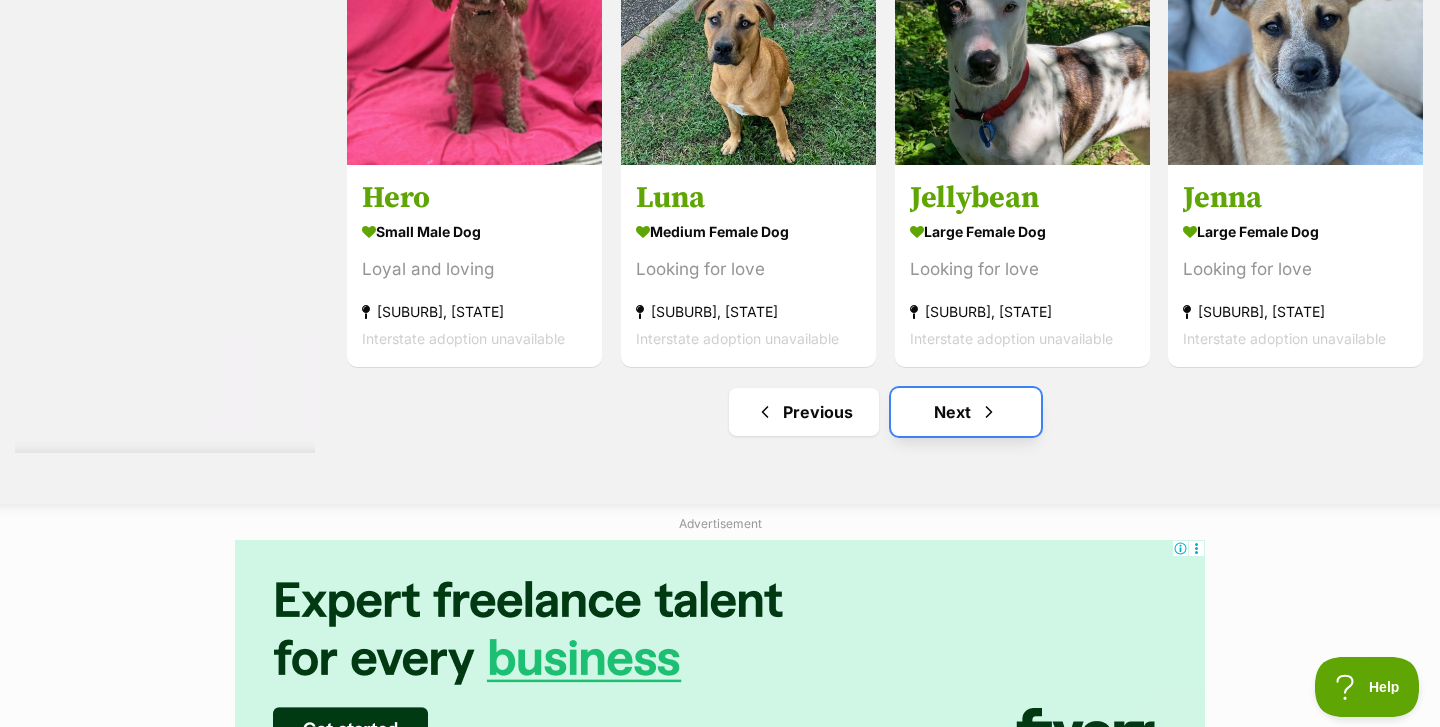 click at bounding box center (989, 412) 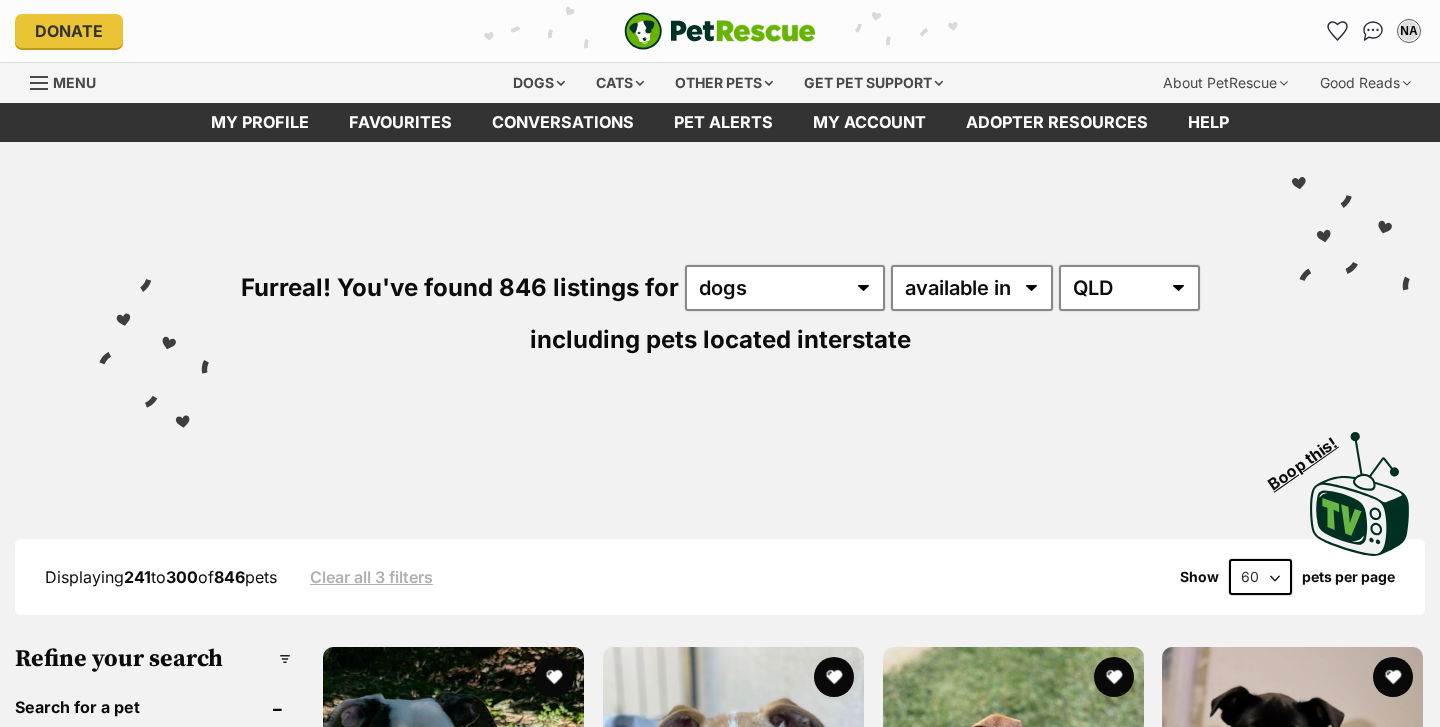 scroll, scrollTop: 0, scrollLeft: 0, axis: both 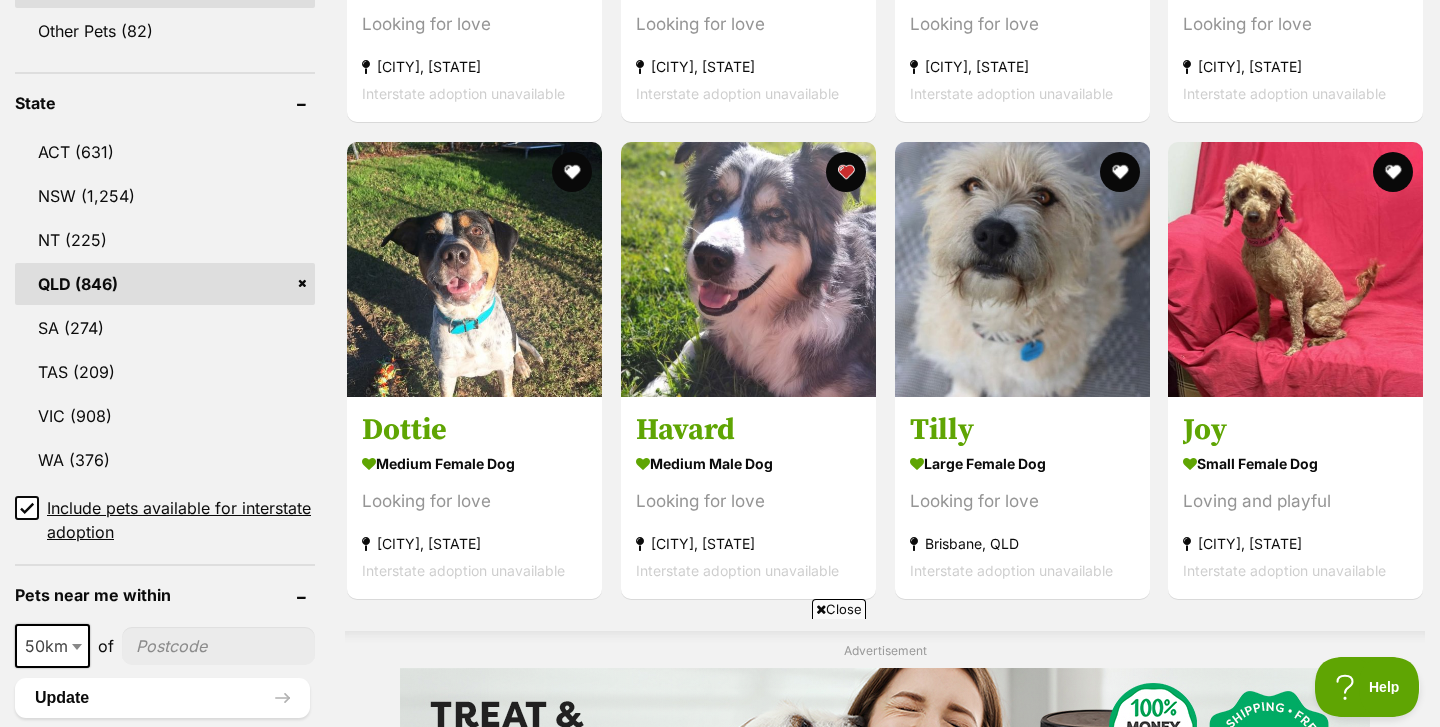click on "Close" at bounding box center (839, 609) 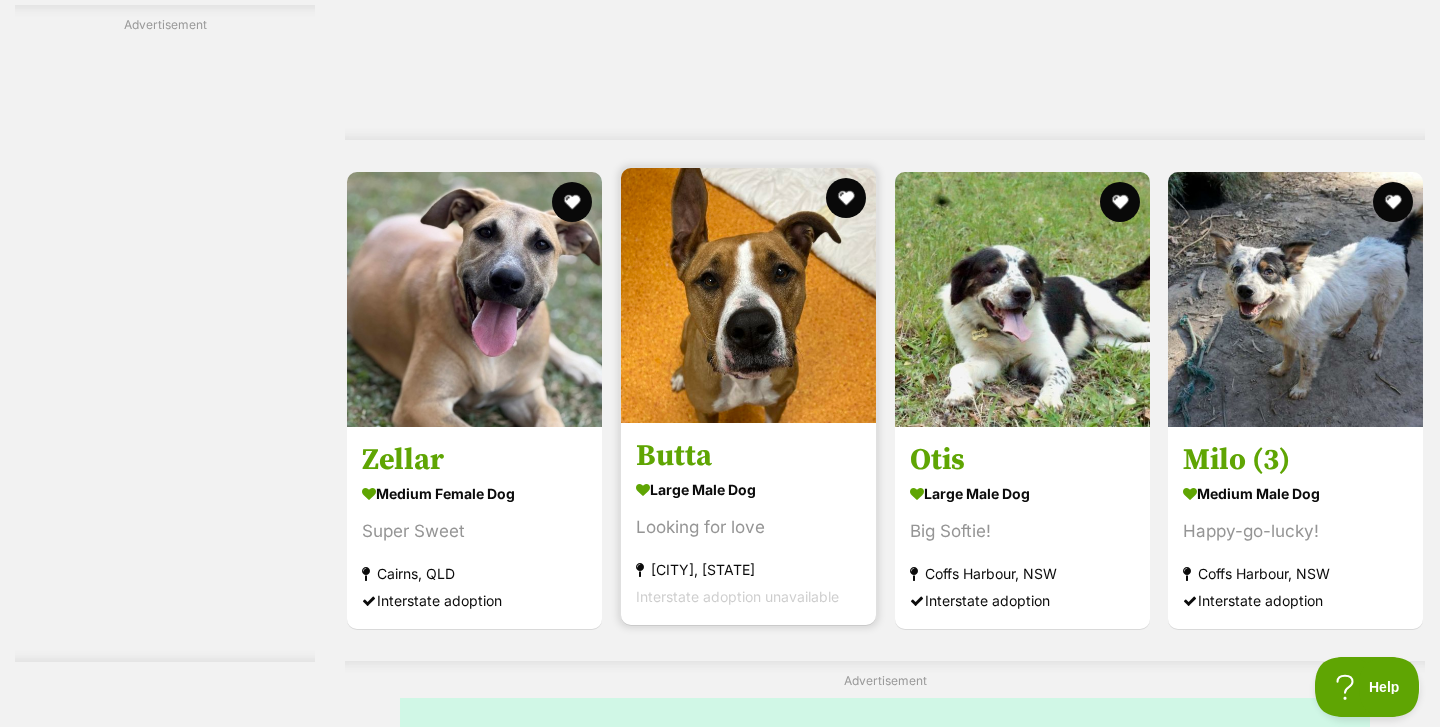 scroll, scrollTop: 7879, scrollLeft: 0, axis: vertical 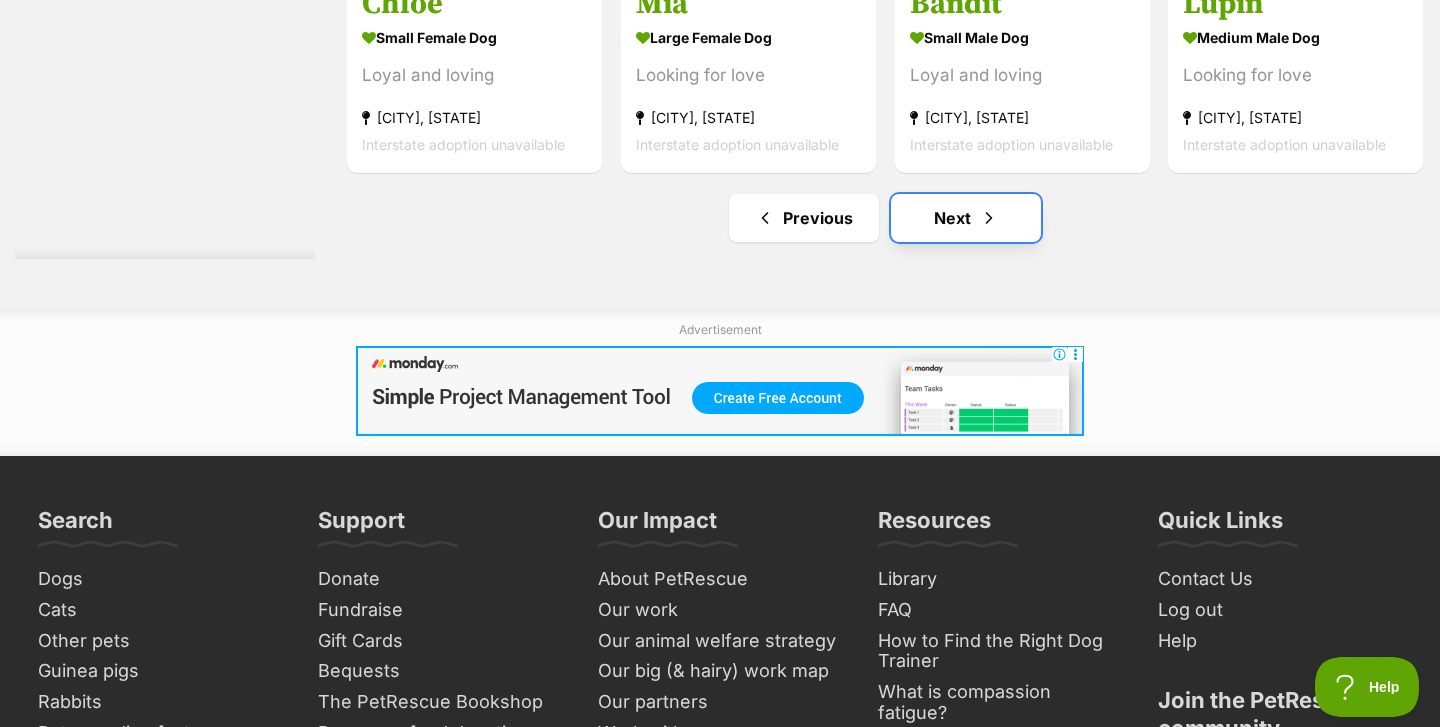 click on "Next" at bounding box center [966, 218] 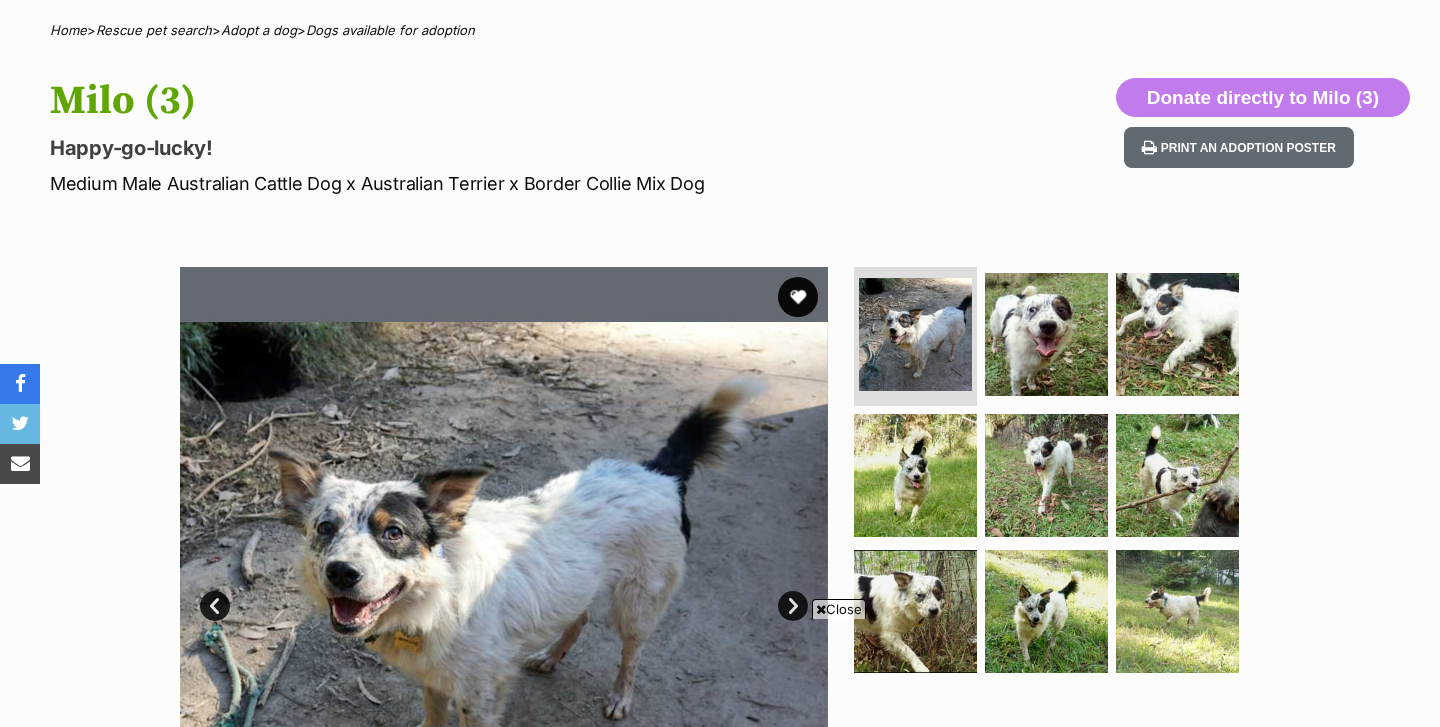 scroll, scrollTop: 301, scrollLeft: 0, axis: vertical 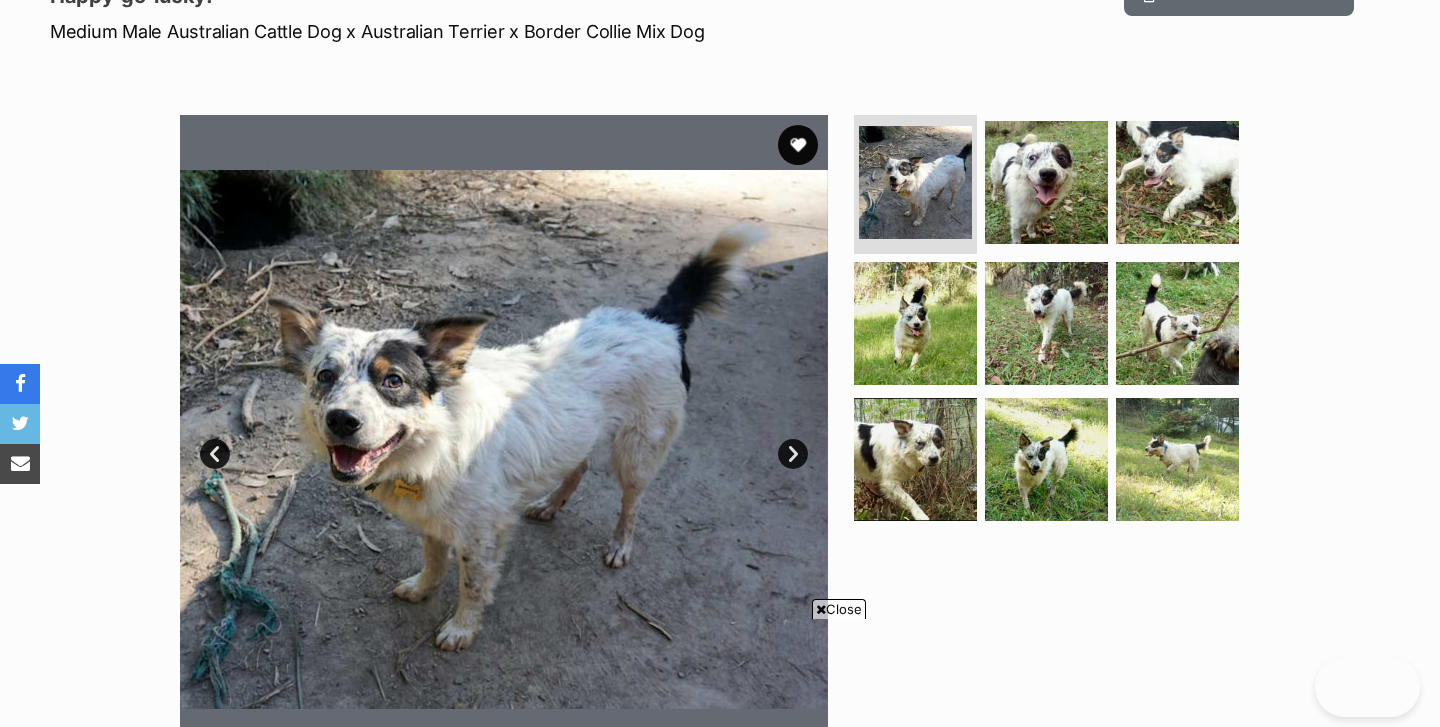 click on "Next" at bounding box center (793, 454) 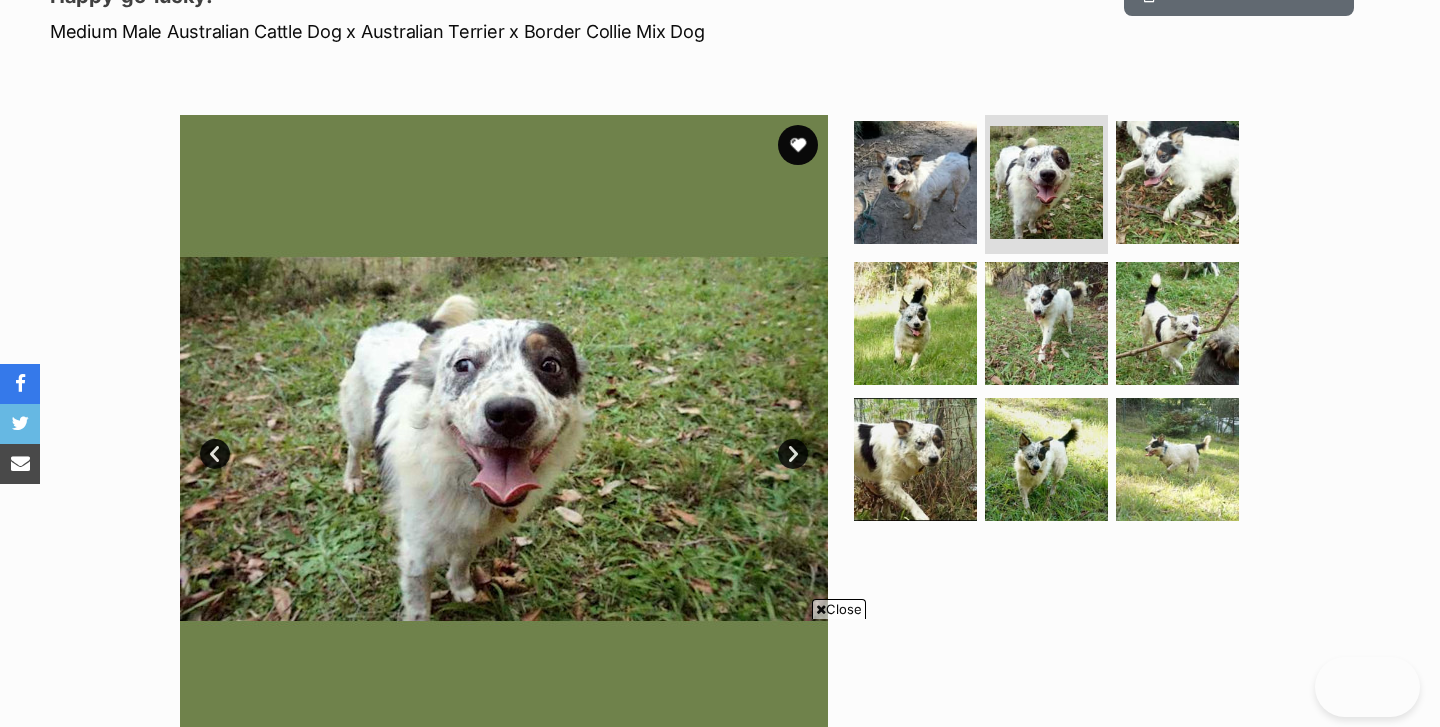 click on "Next" at bounding box center [793, 454] 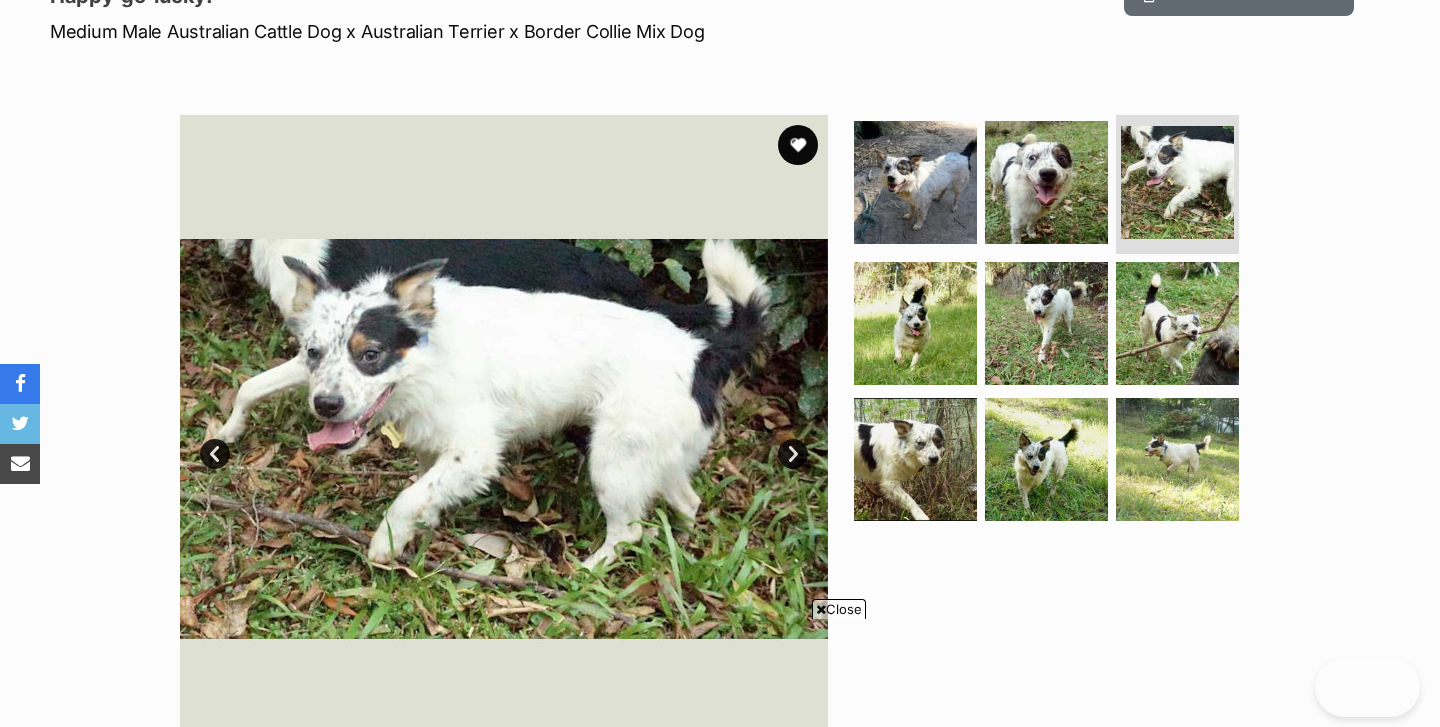 click on "Next" at bounding box center [793, 454] 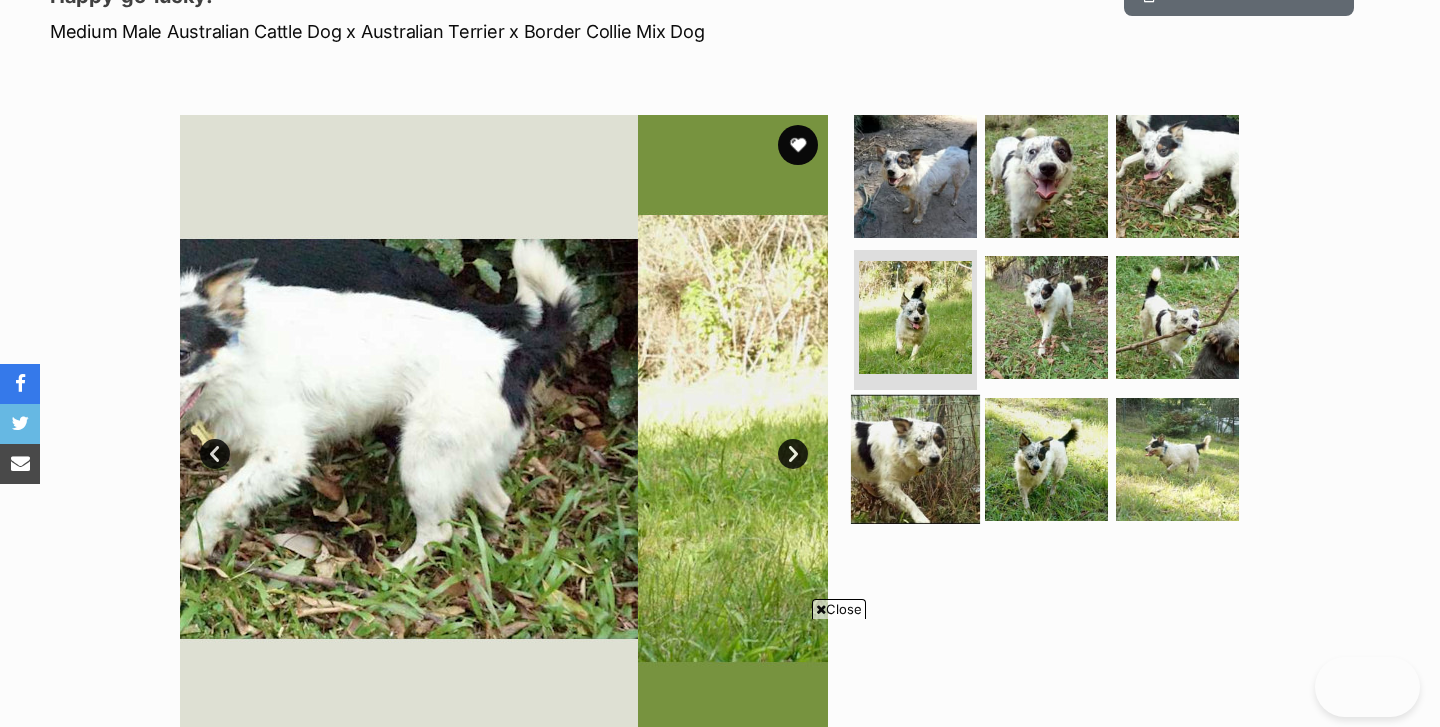 scroll, scrollTop: 0, scrollLeft: 0, axis: both 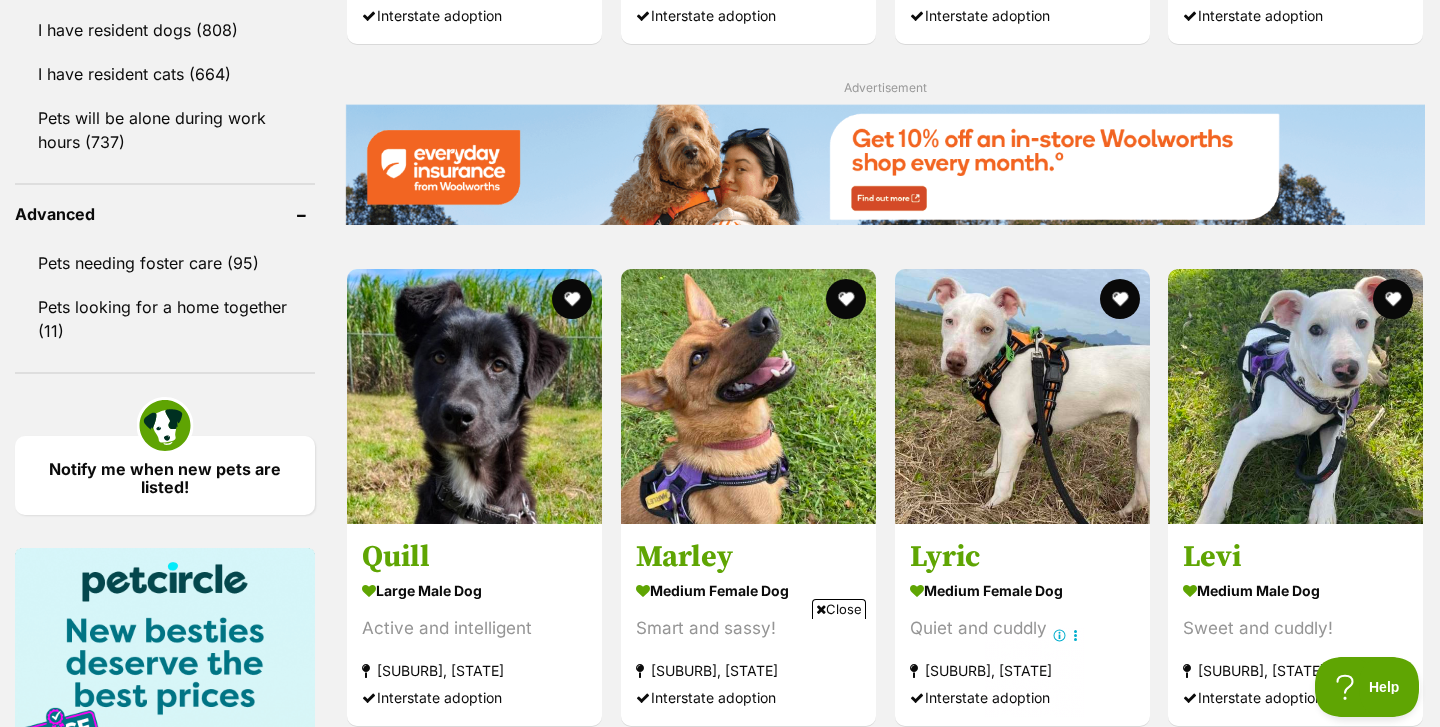 click on "Close" at bounding box center [839, 609] 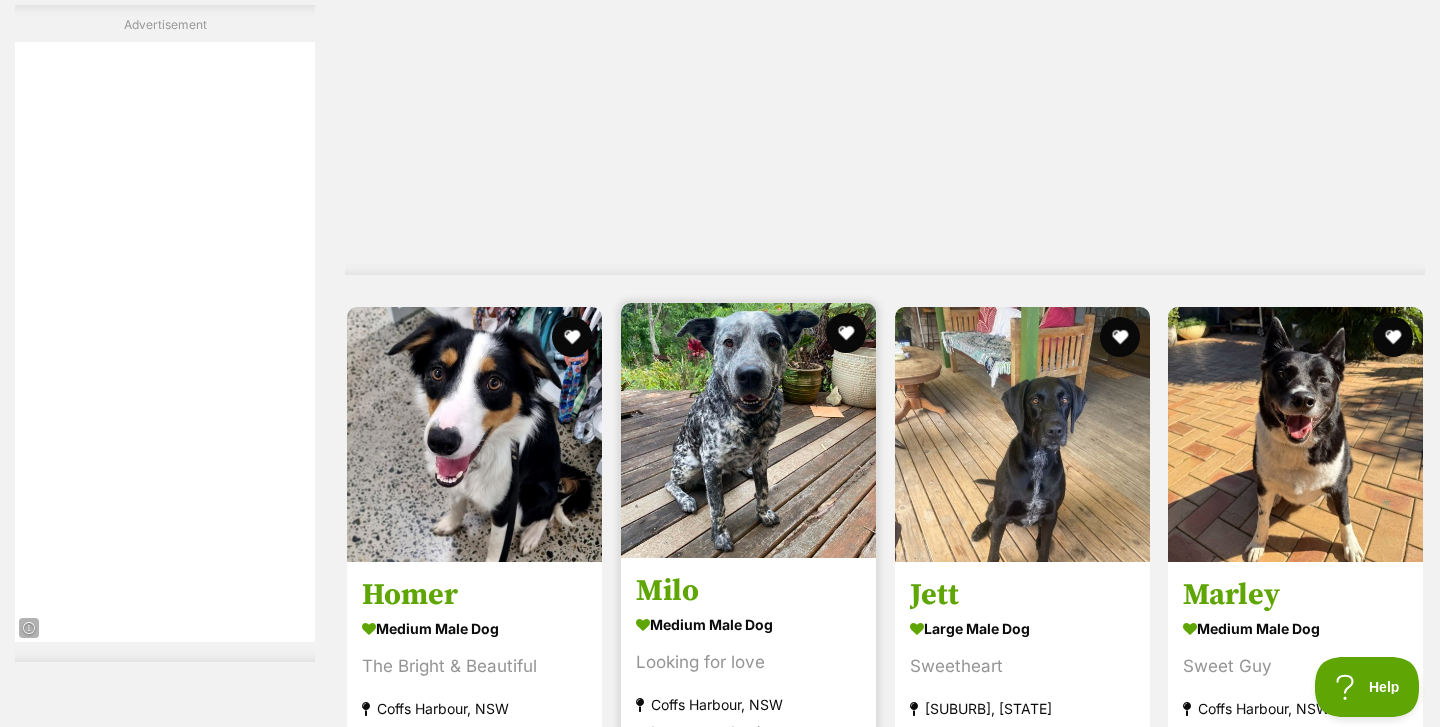 scroll, scrollTop: 5973, scrollLeft: 0, axis: vertical 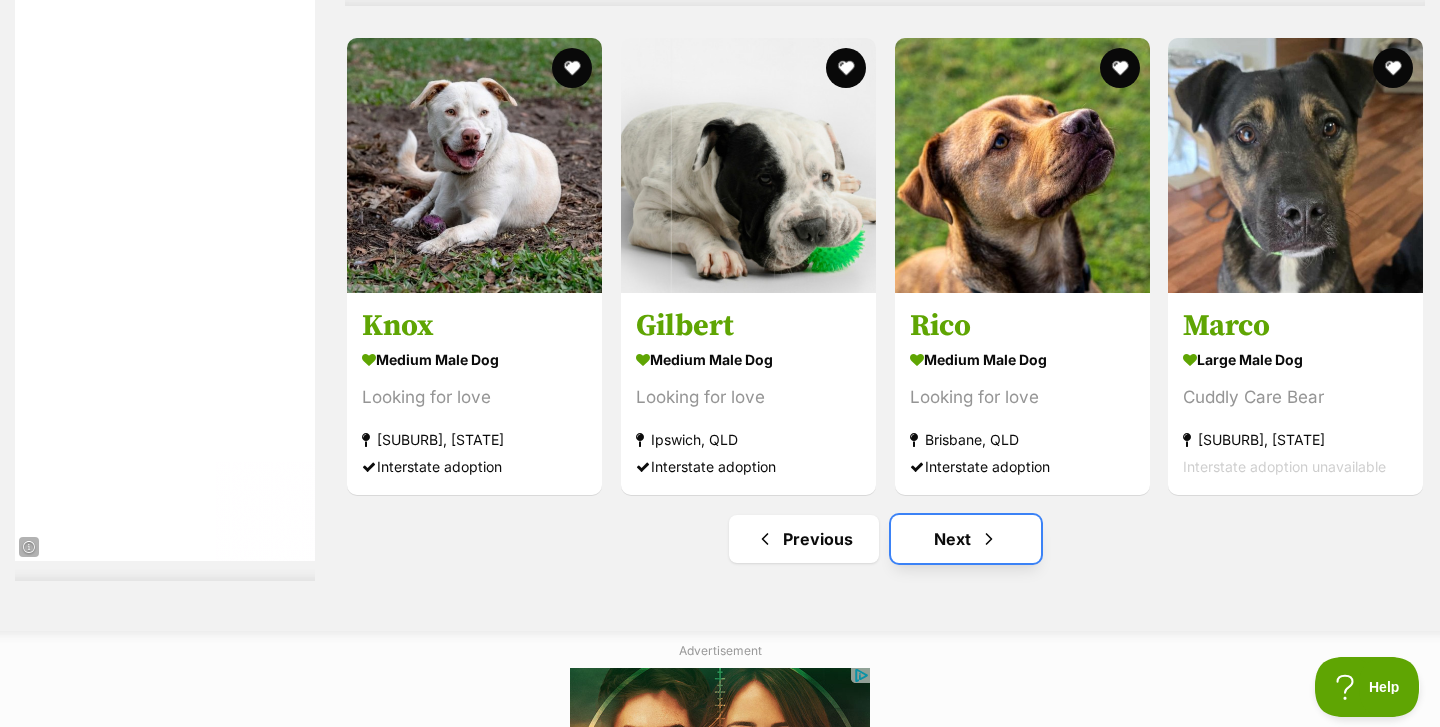 click on "Next" at bounding box center [966, 539] 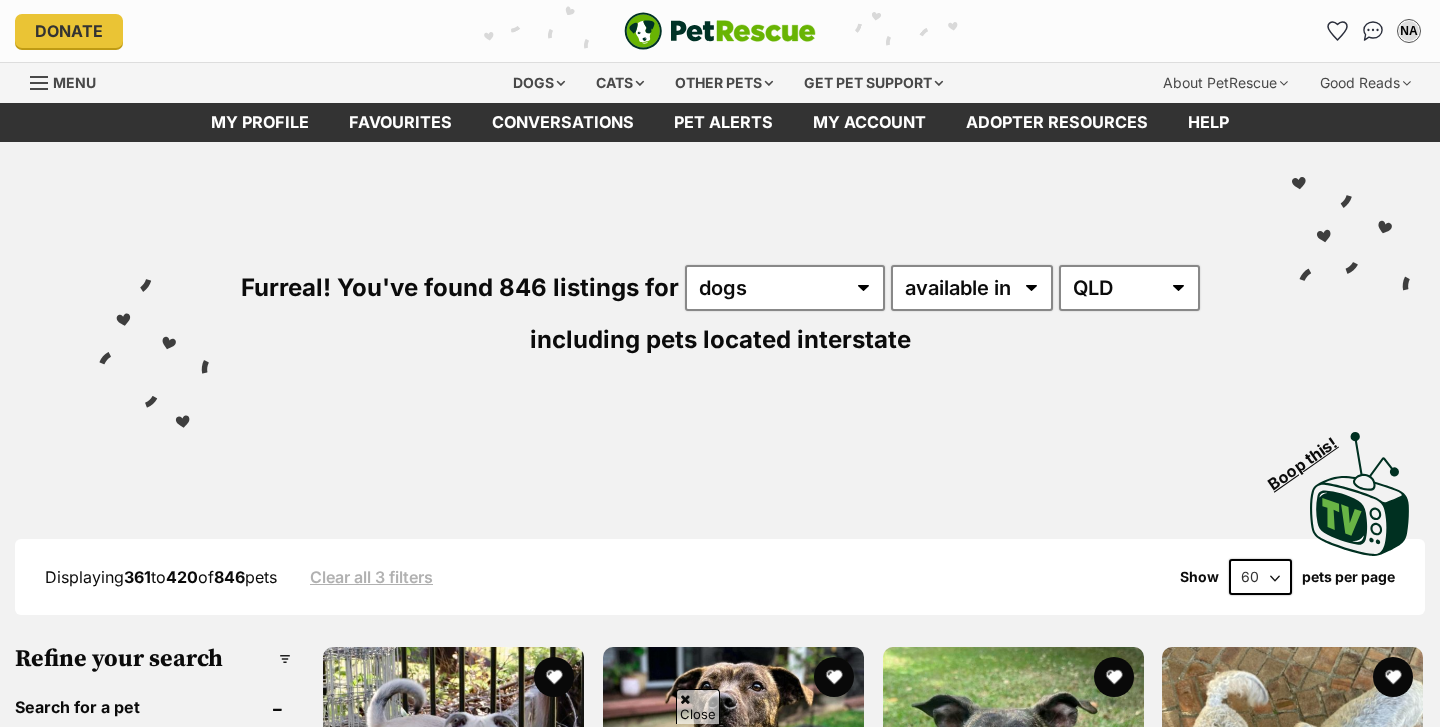 scroll, scrollTop: 589, scrollLeft: 0, axis: vertical 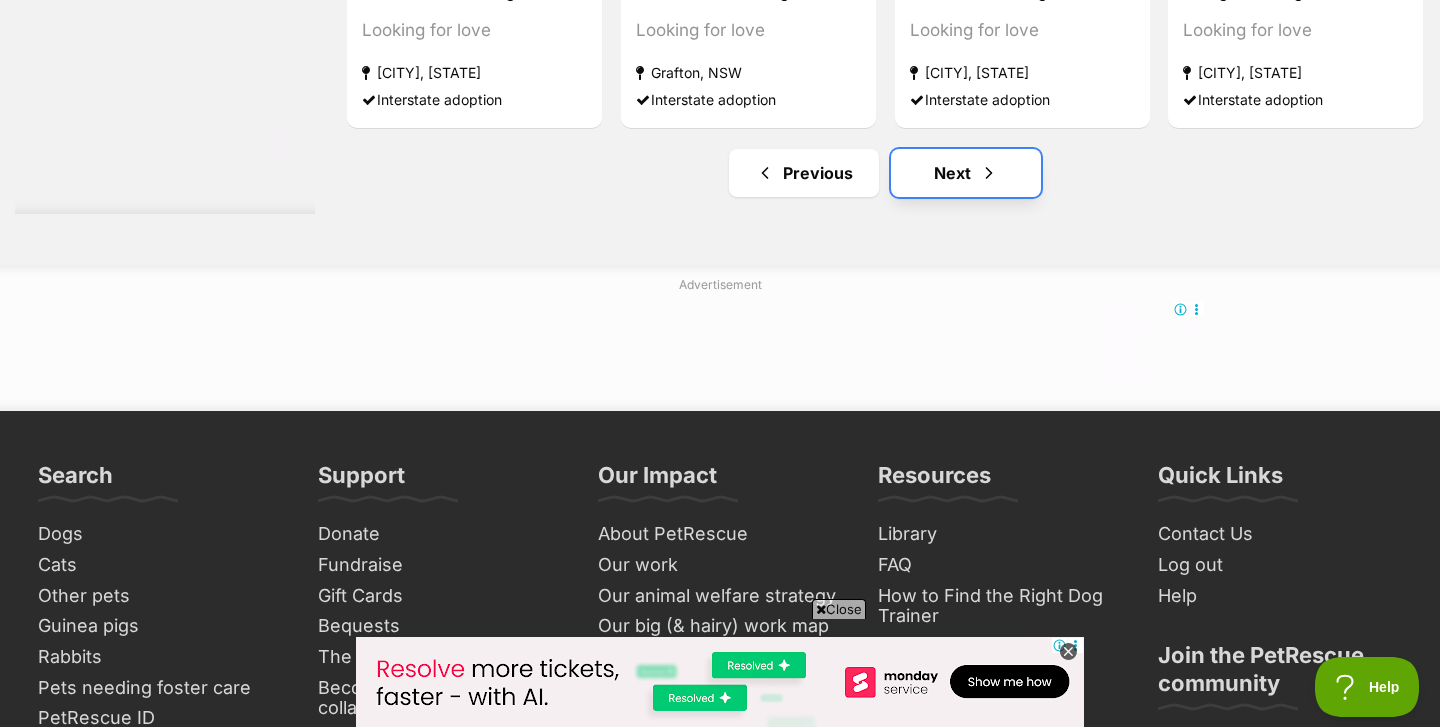 click on "Next" at bounding box center [966, 173] 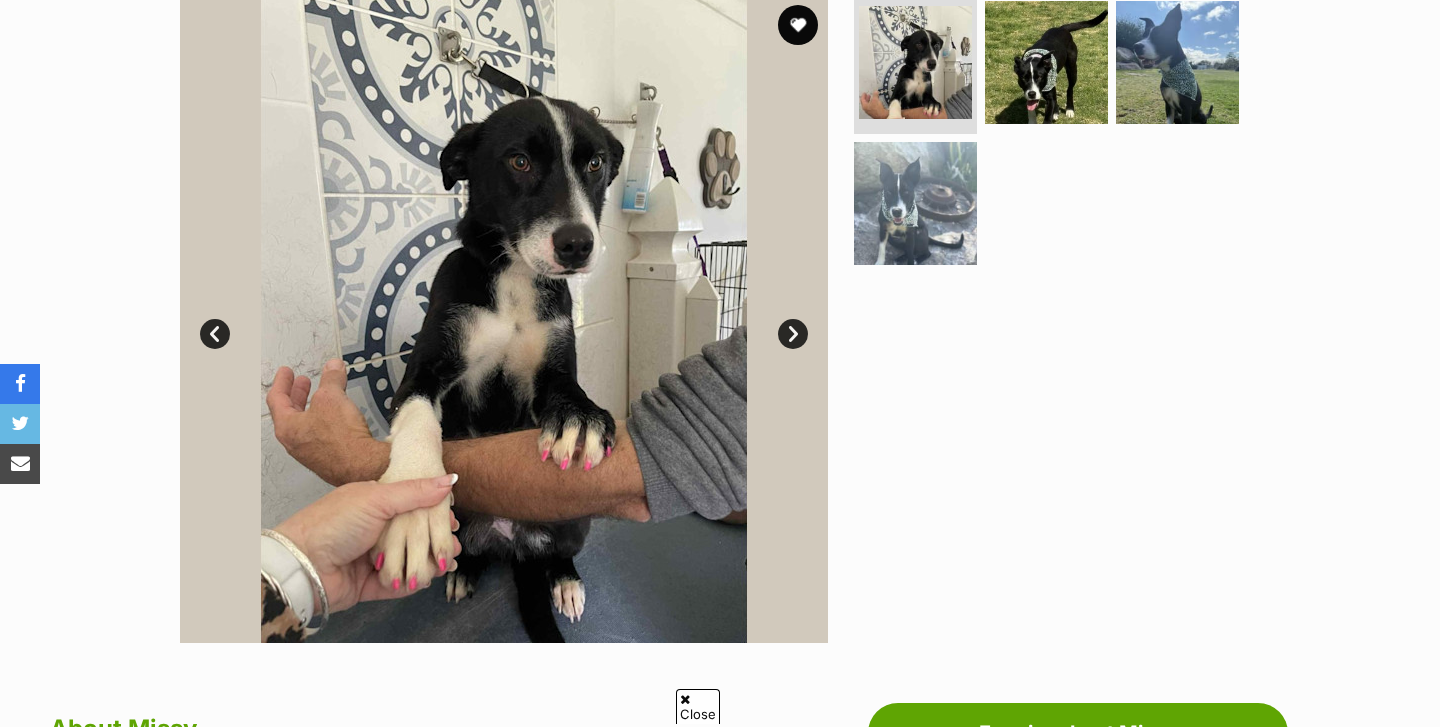 scroll, scrollTop: 421, scrollLeft: 0, axis: vertical 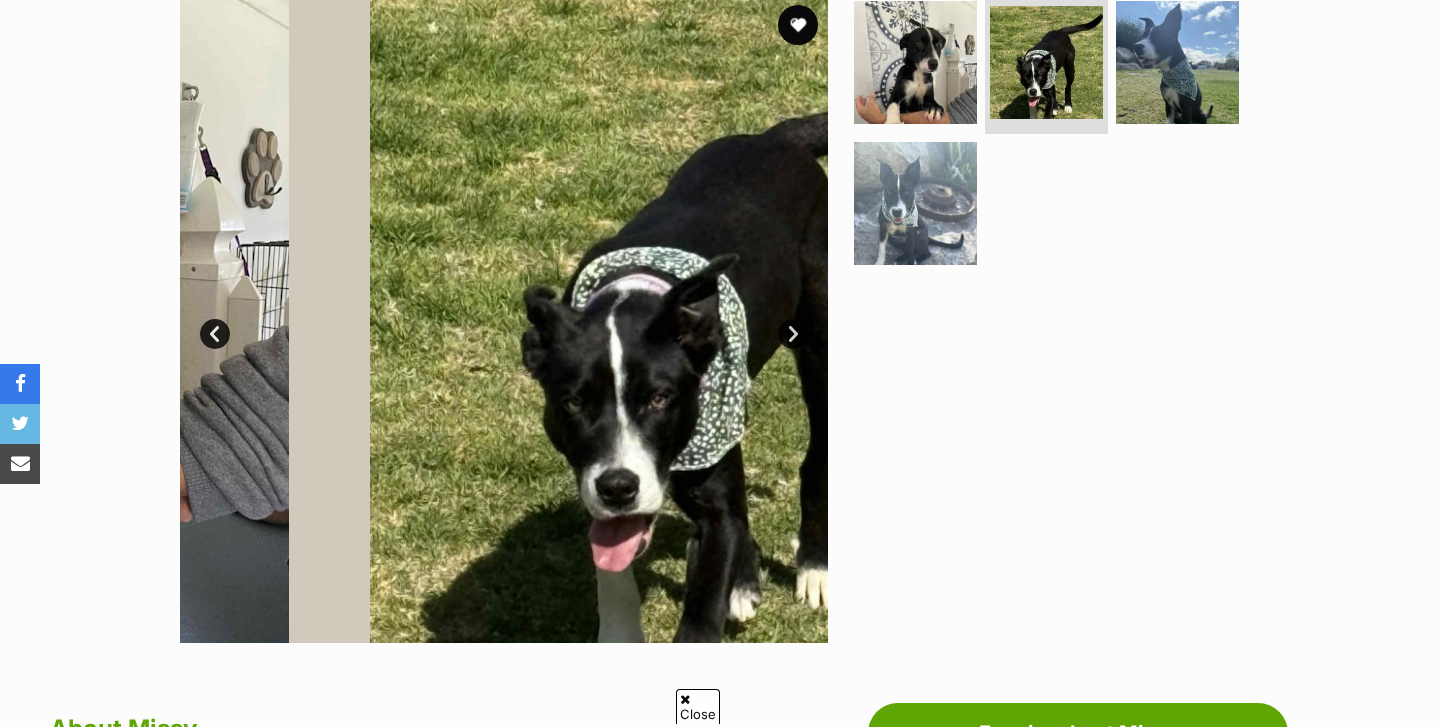 click on "Next" at bounding box center [793, 334] 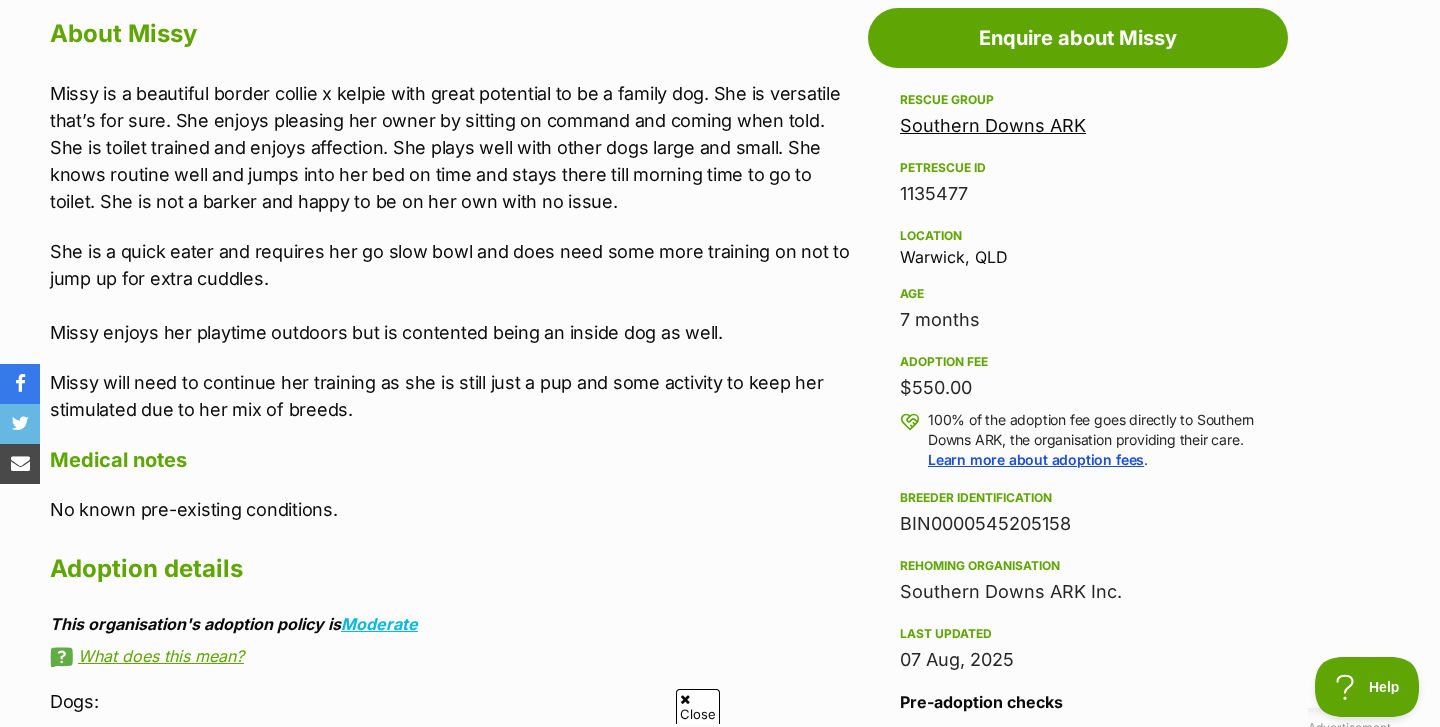 scroll, scrollTop: 0, scrollLeft: 0, axis: both 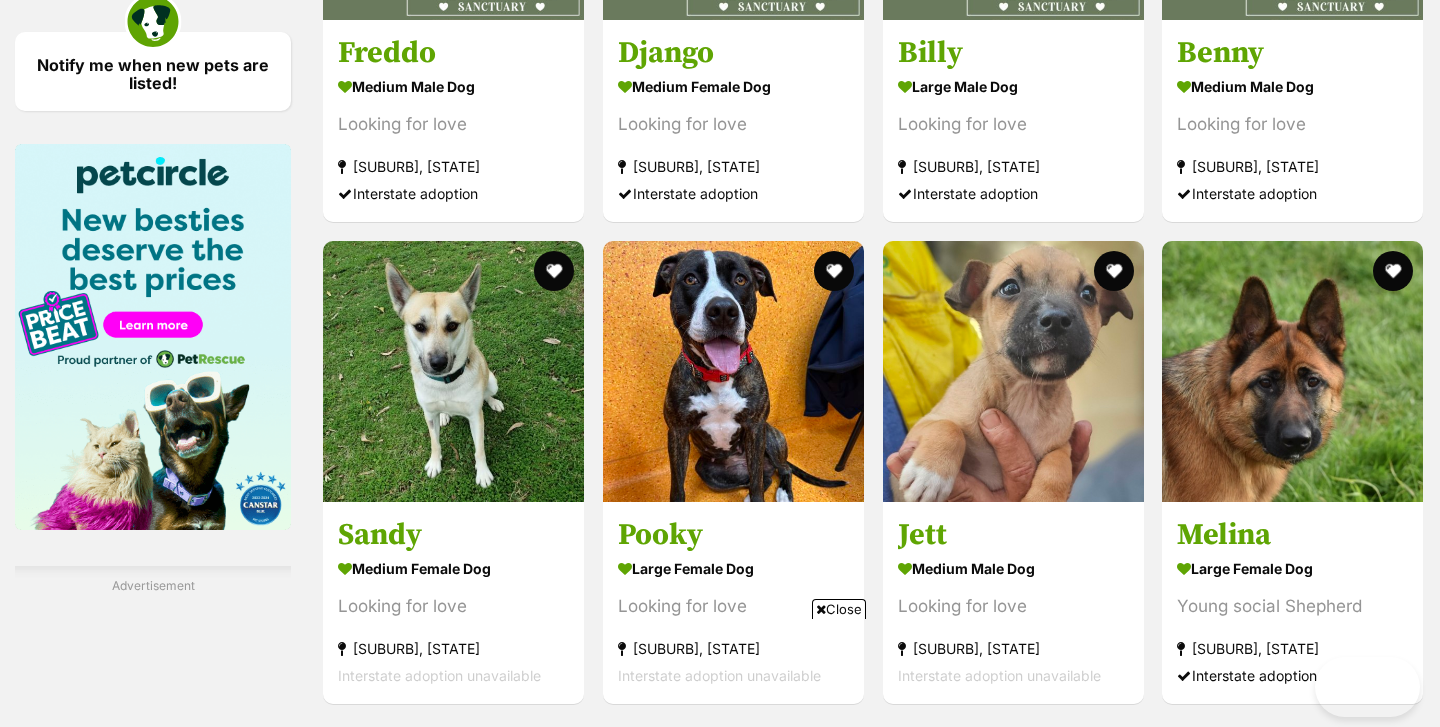 click on "Close" at bounding box center [839, 609] 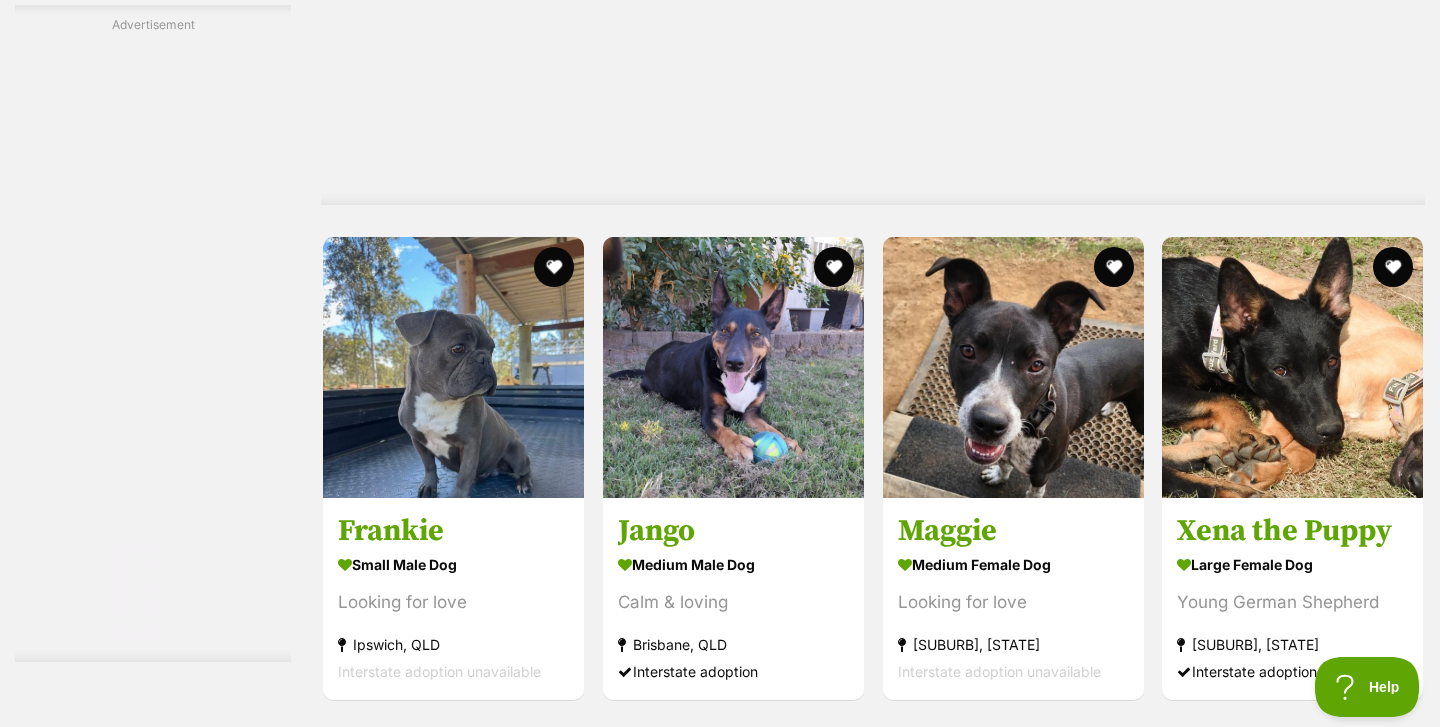 scroll, scrollTop: 0, scrollLeft: 0, axis: both 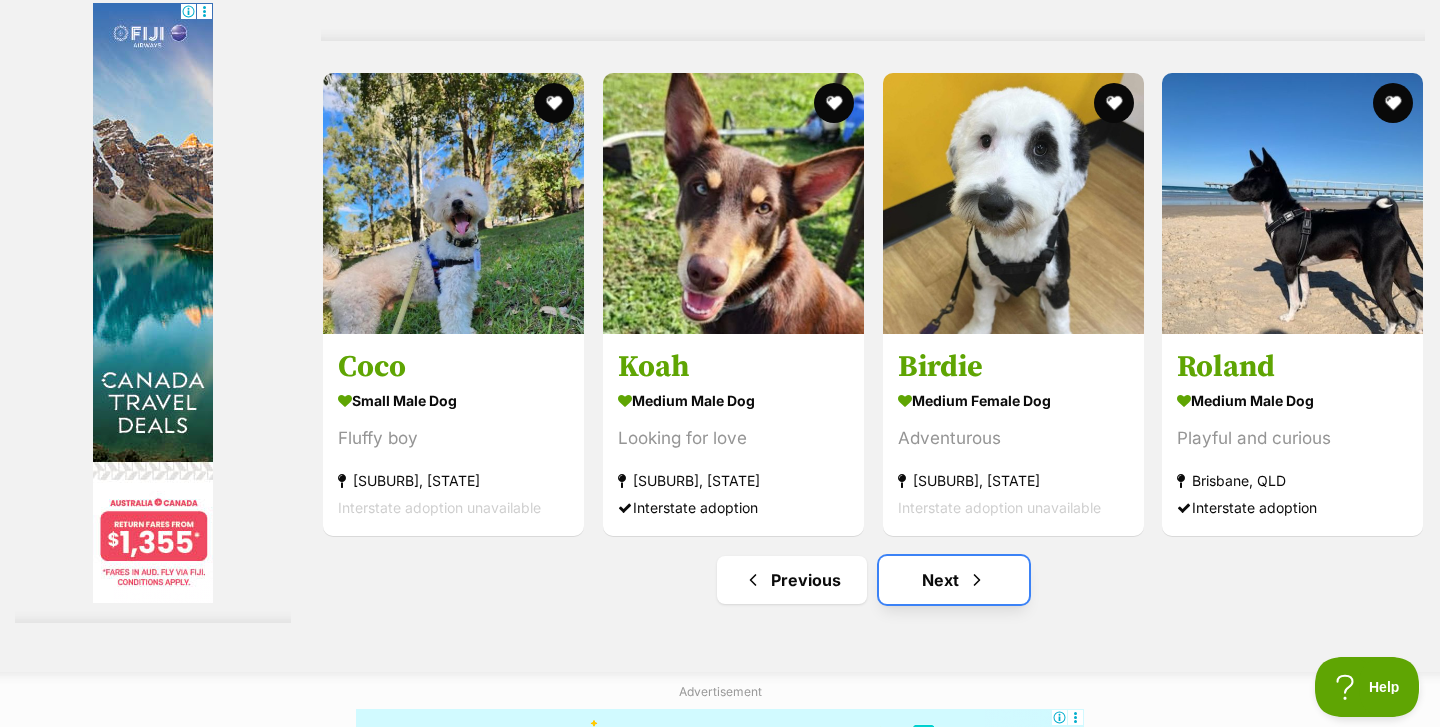 click on "Next" at bounding box center (954, 580) 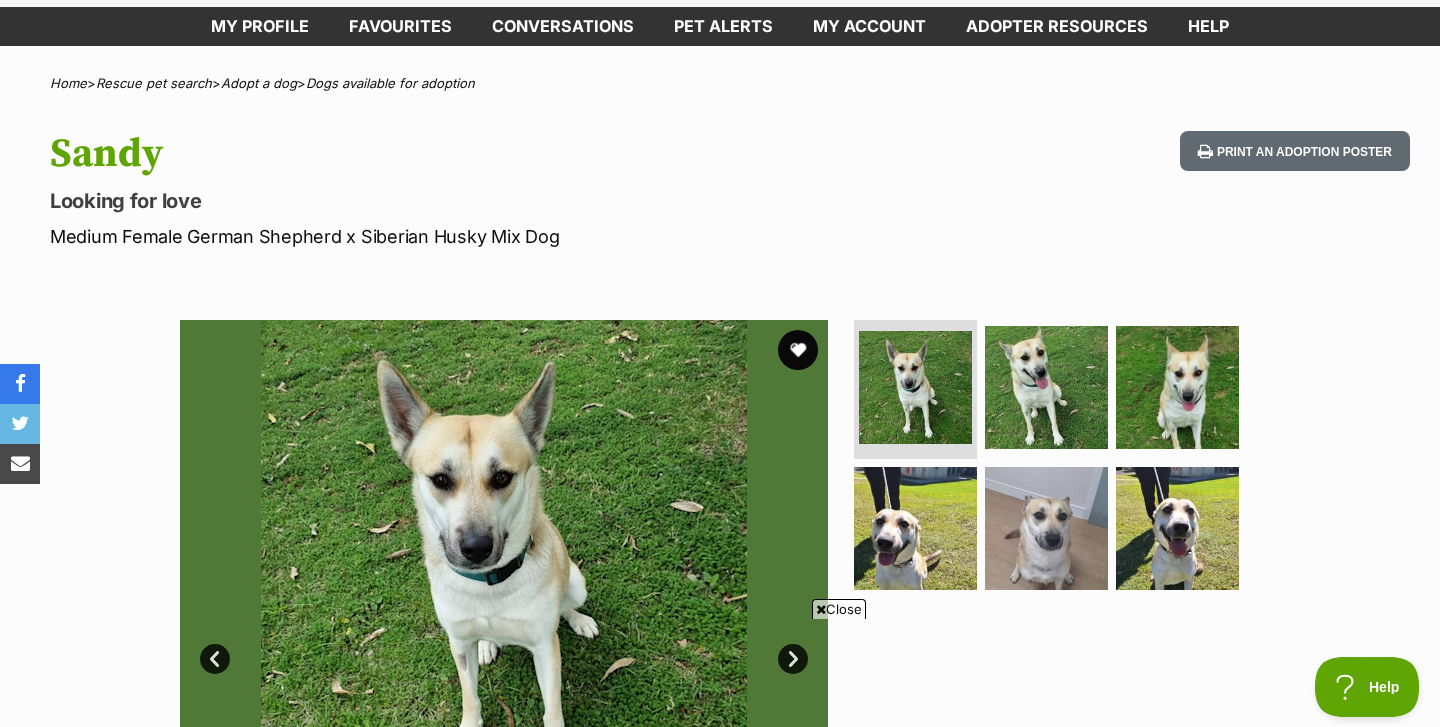 scroll, scrollTop: 99, scrollLeft: 0, axis: vertical 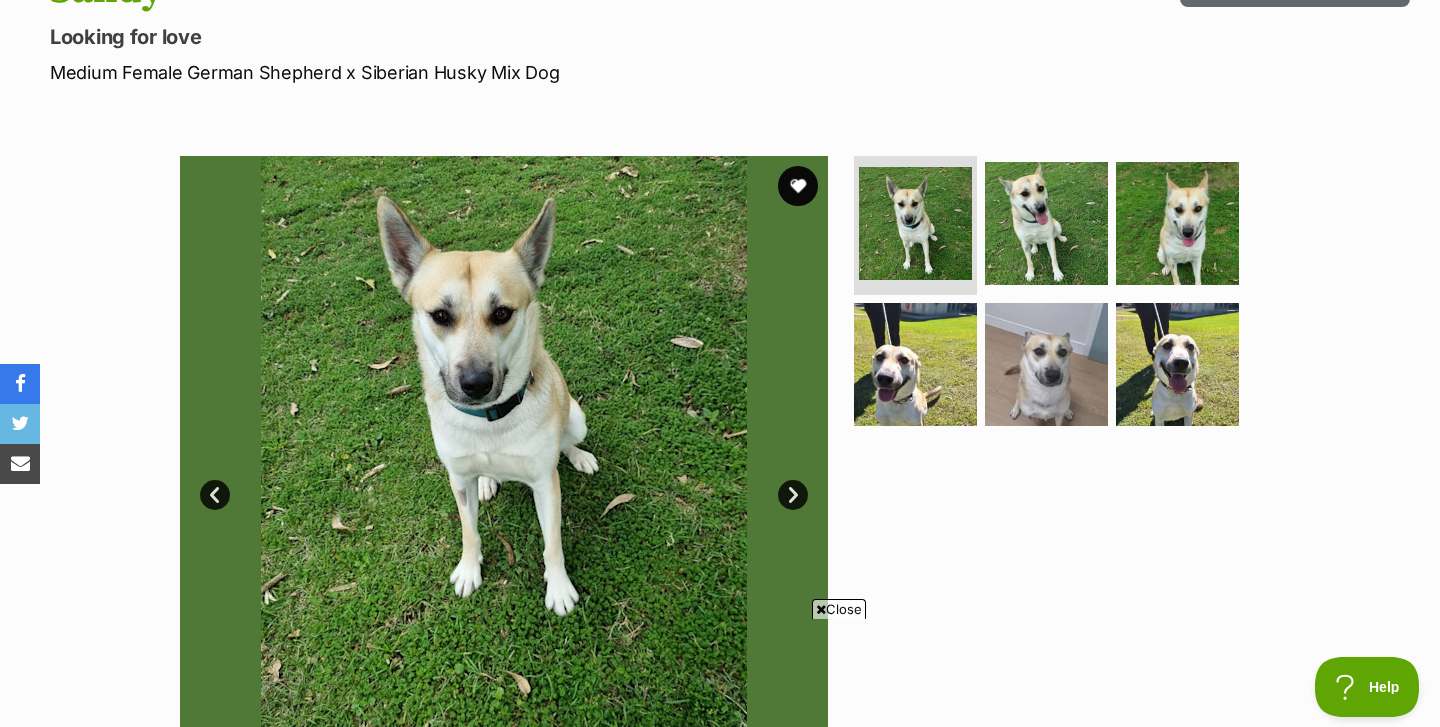 click on "Next" at bounding box center (793, 495) 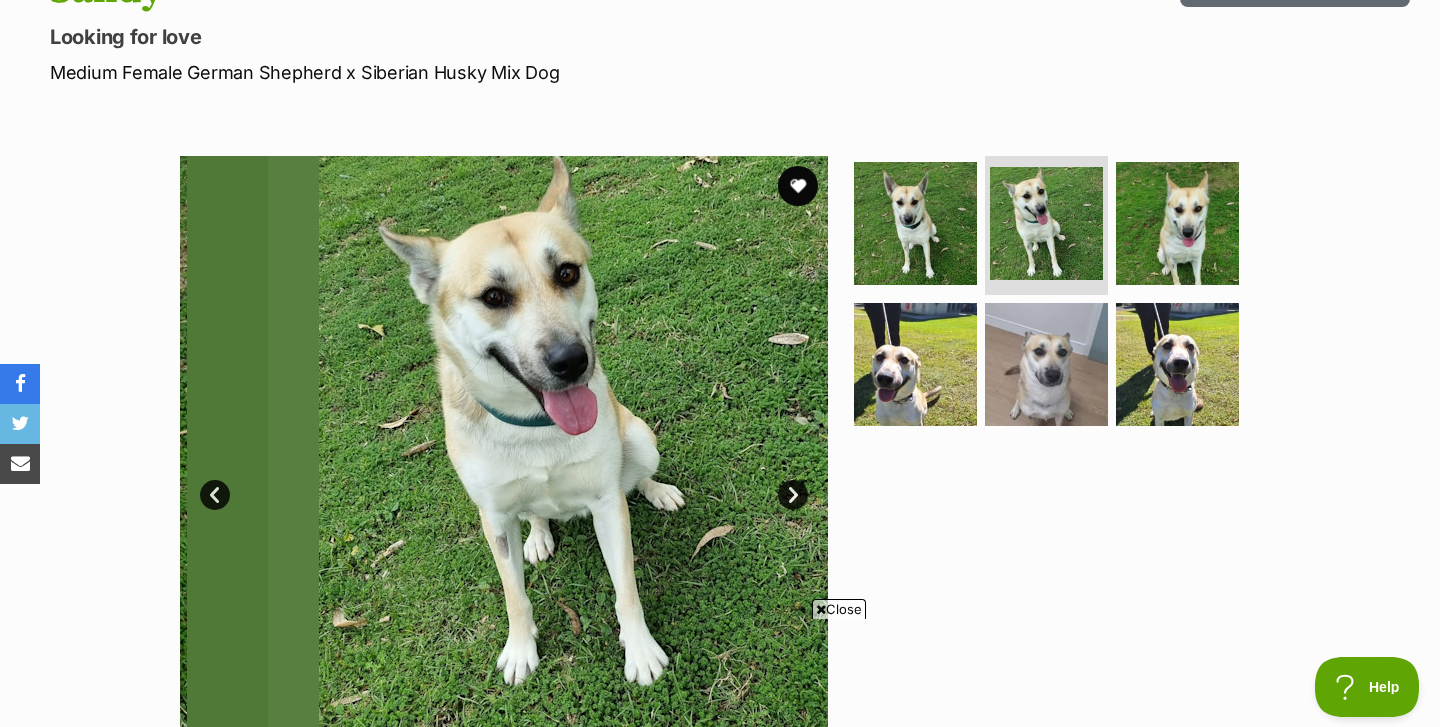 click on "Next" at bounding box center [793, 495] 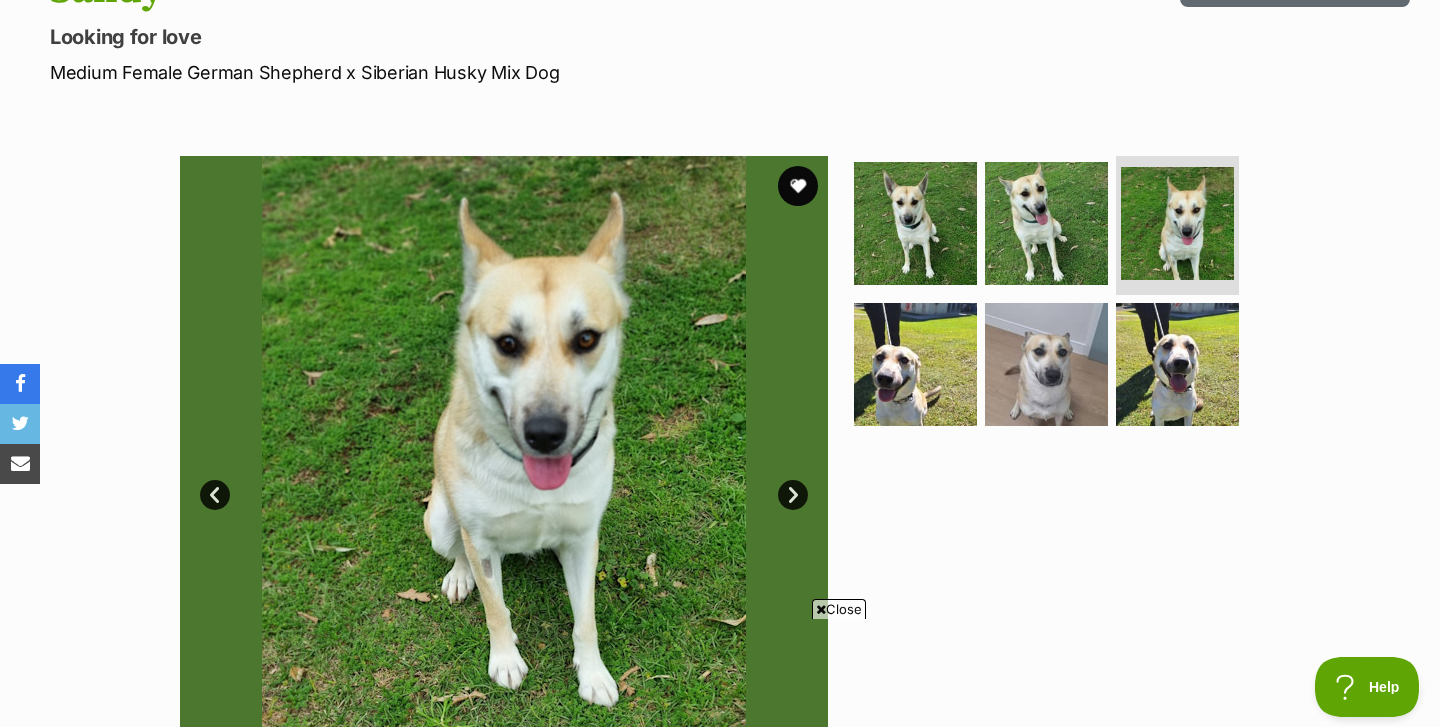 click on "Next" at bounding box center [793, 495] 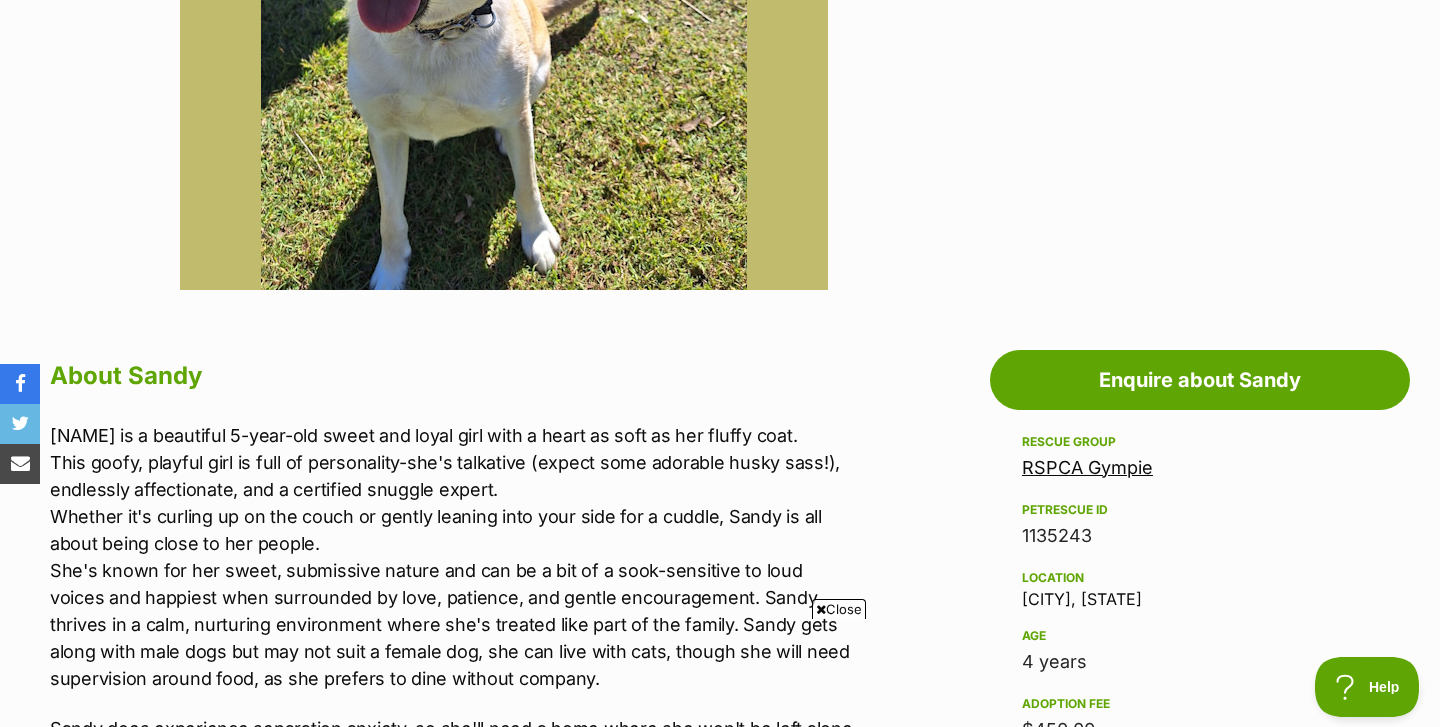 scroll, scrollTop: 1122, scrollLeft: 0, axis: vertical 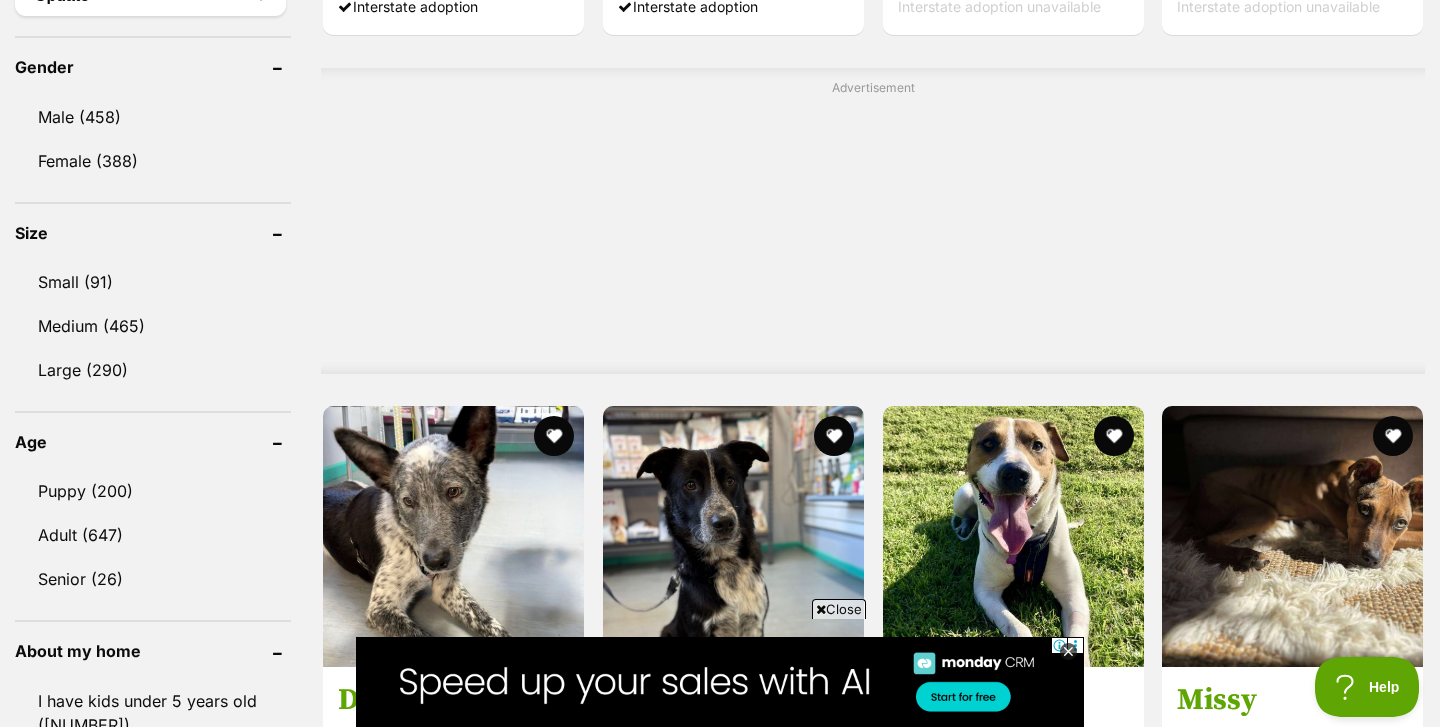 click on "Close" at bounding box center [839, 609] 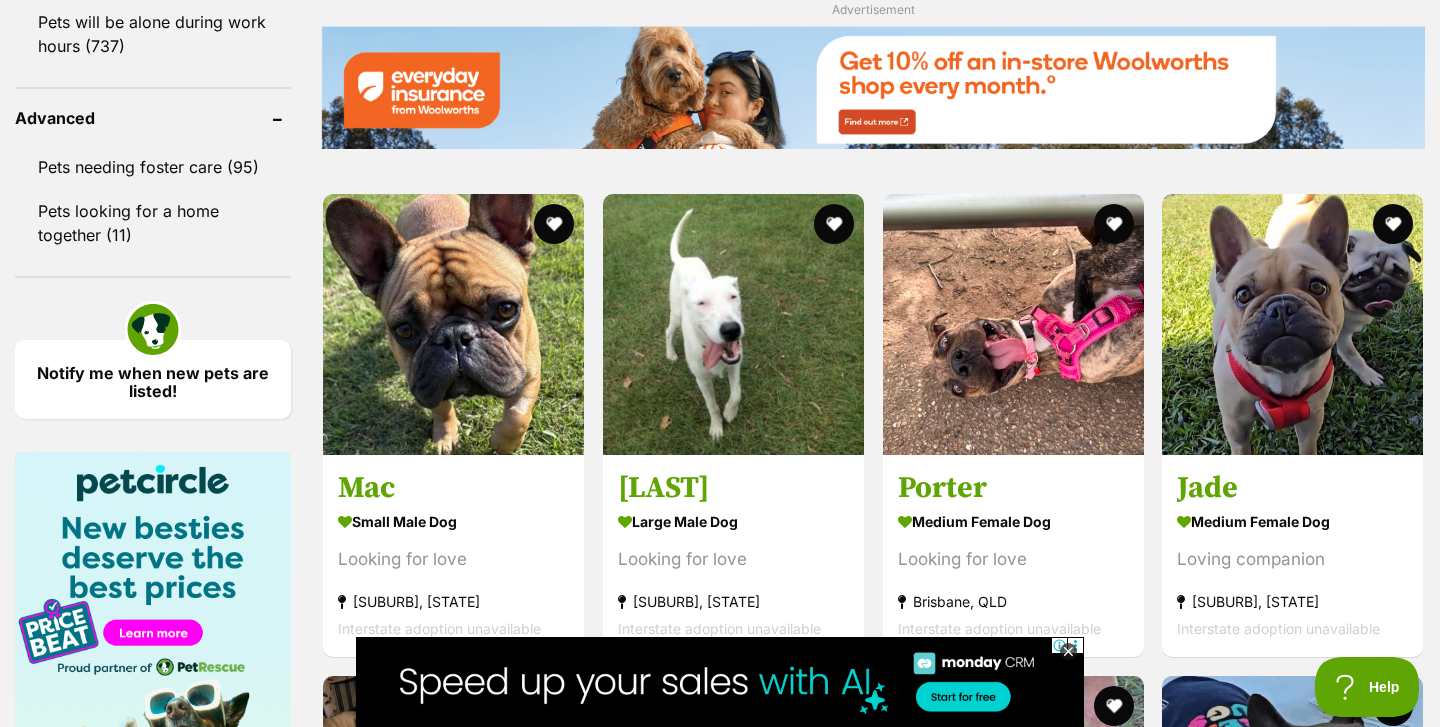 scroll, scrollTop: 0, scrollLeft: 0, axis: both 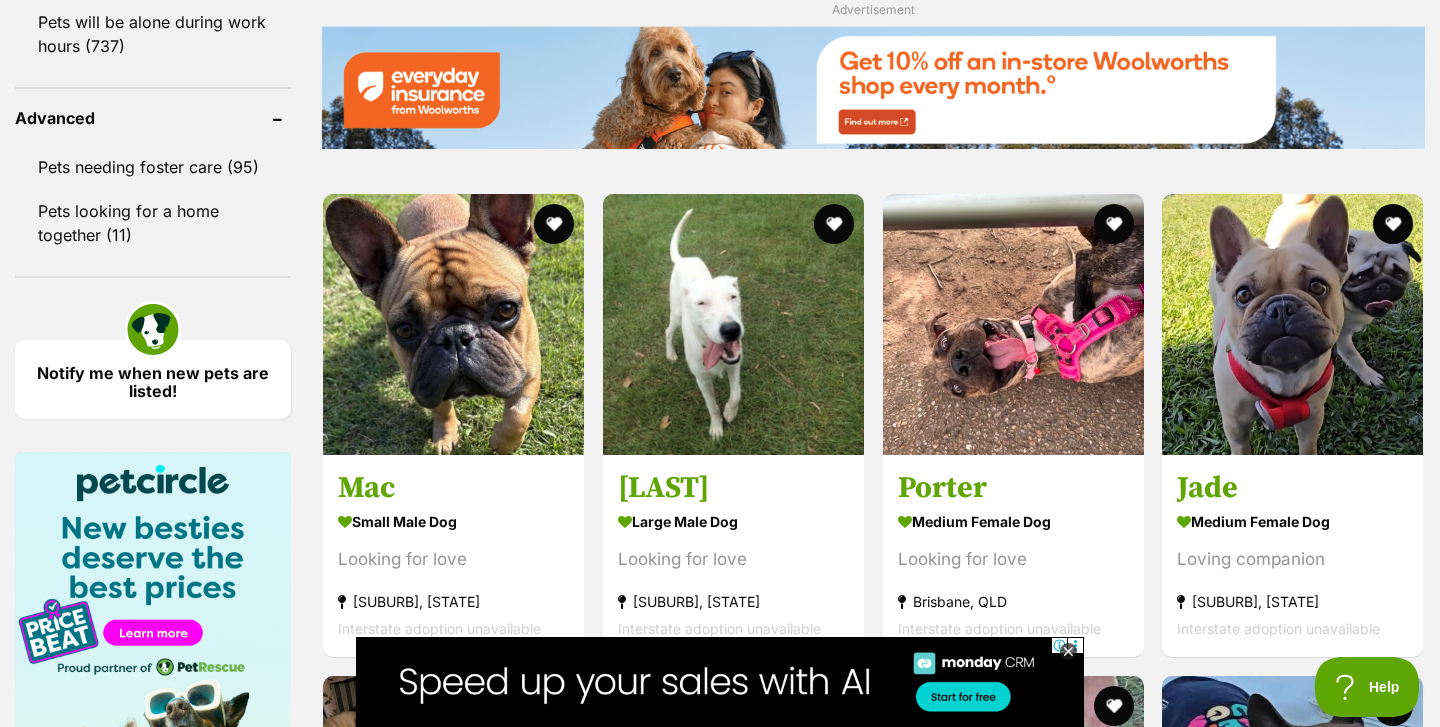 click 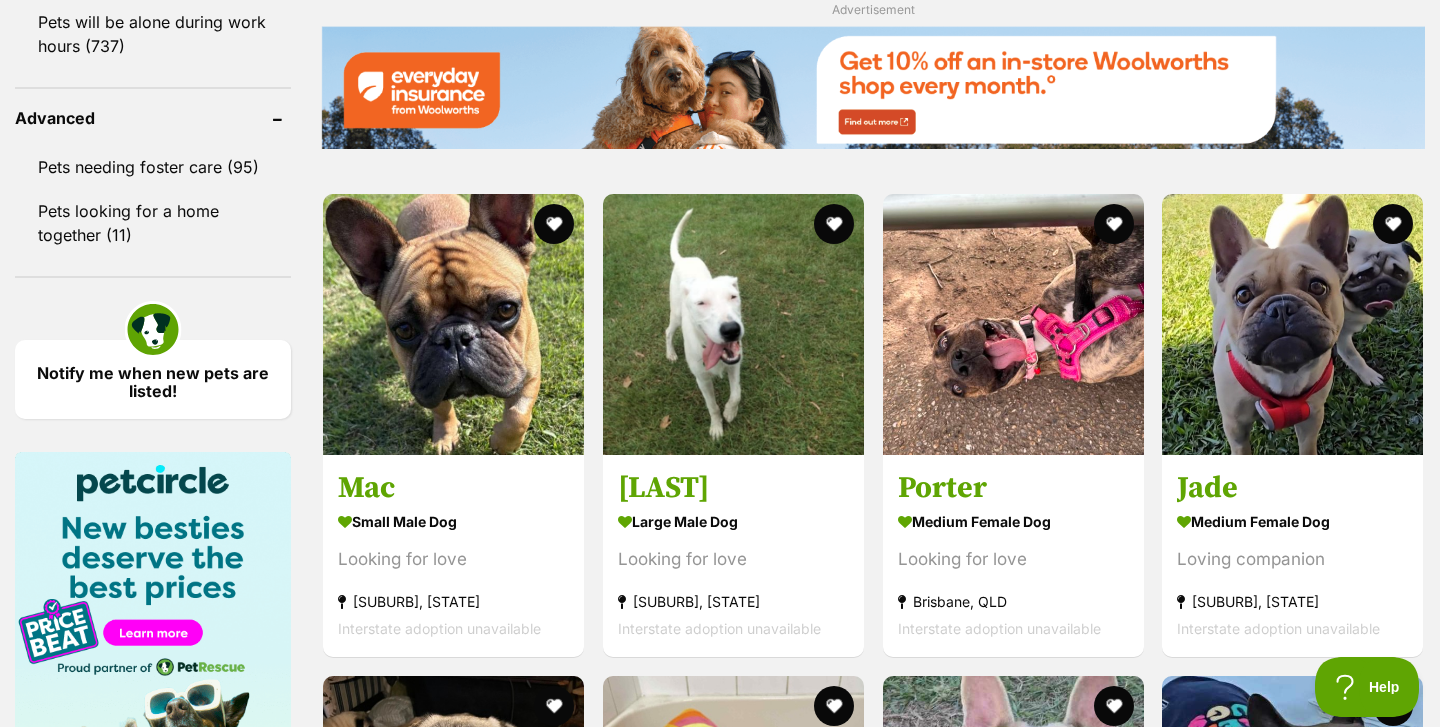 scroll, scrollTop: 0, scrollLeft: 0, axis: both 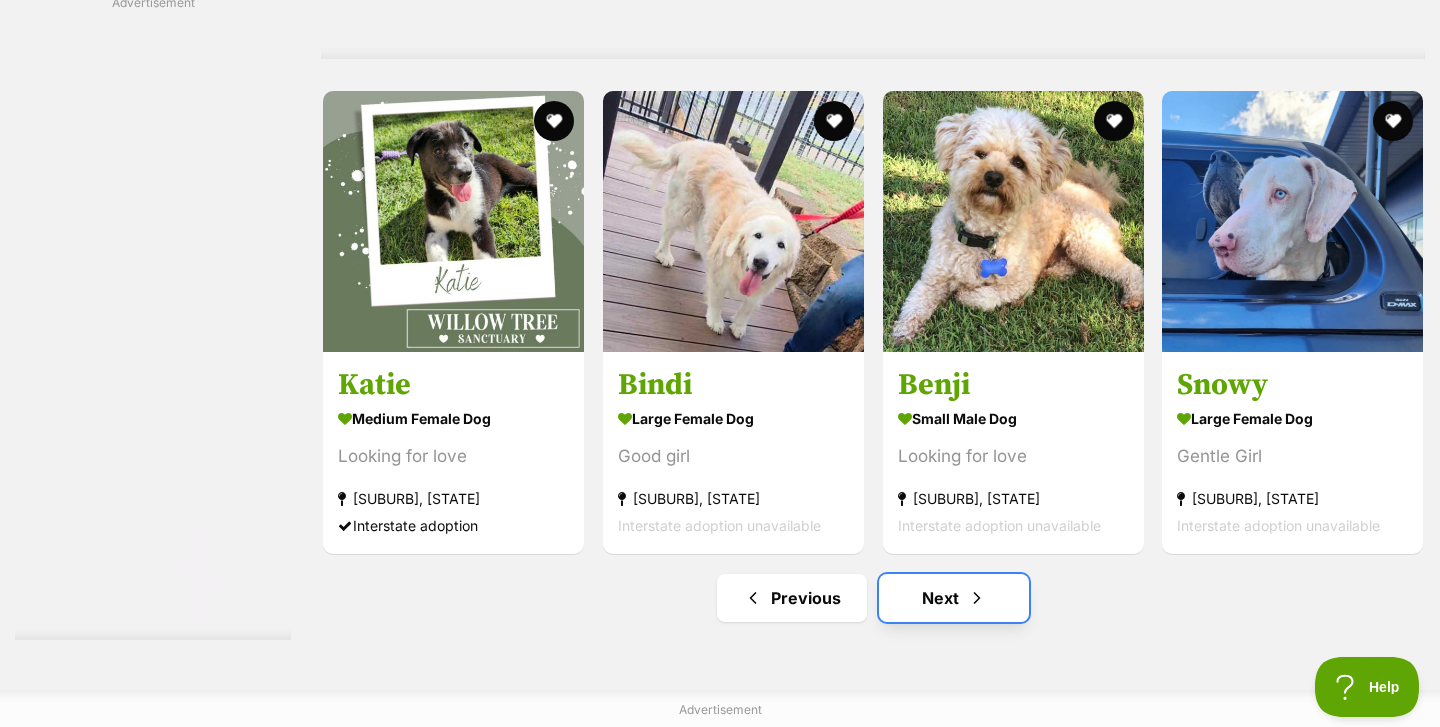click at bounding box center (977, 598) 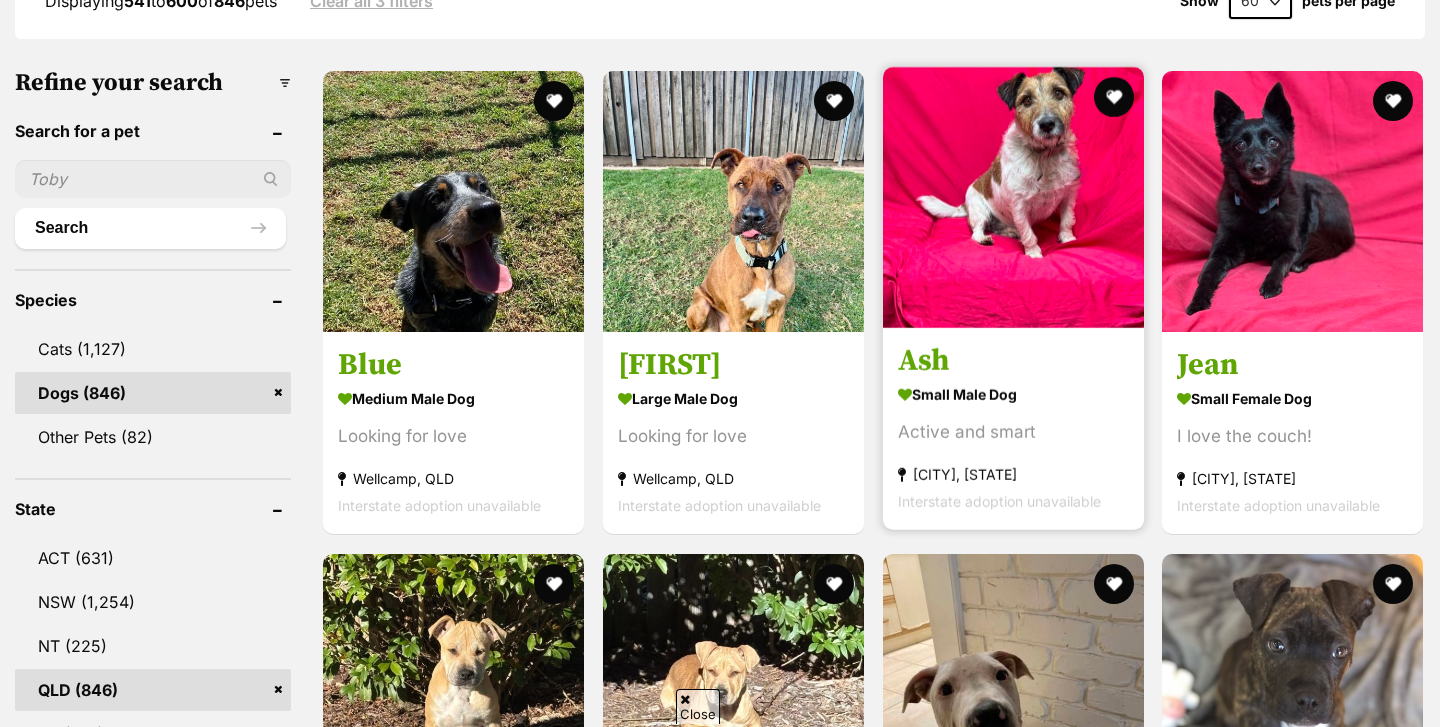 scroll, scrollTop: 490, scrollLeft: 0, axis: vertical 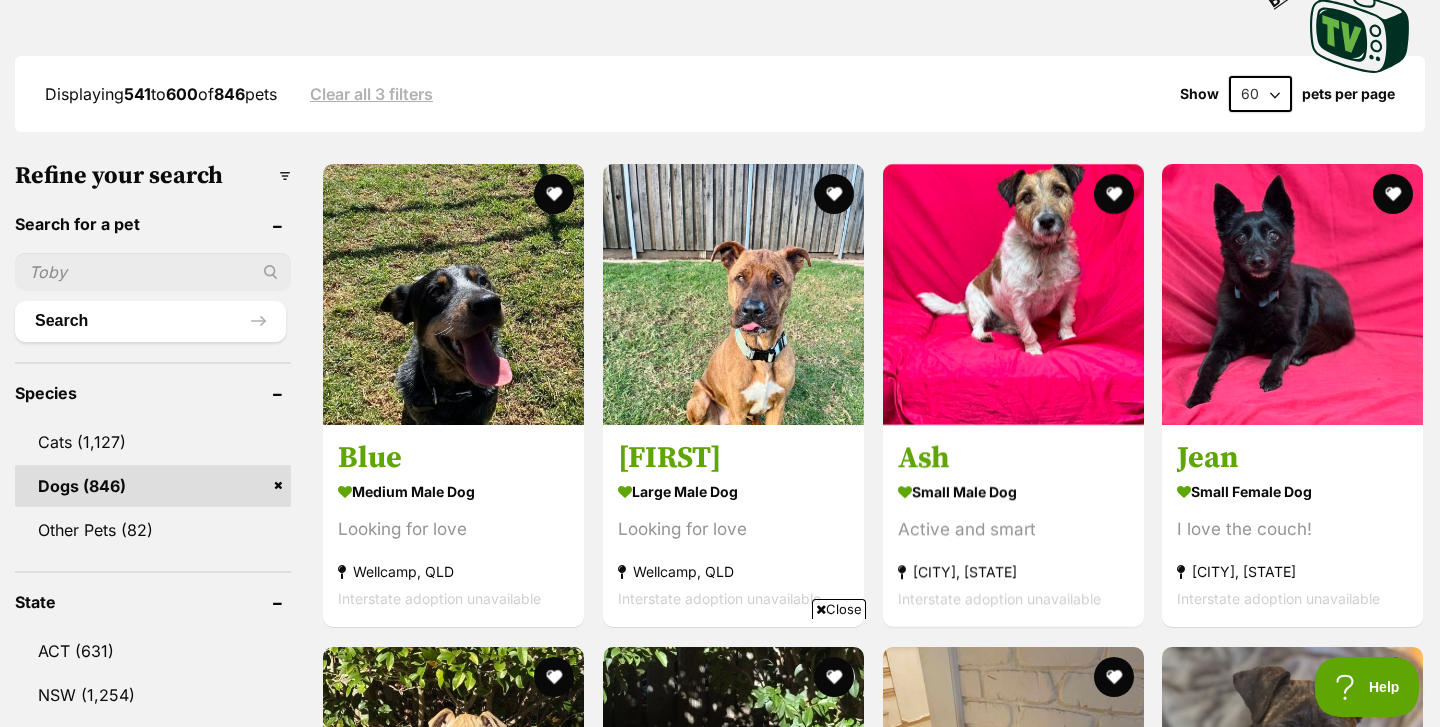 click on "Close" at bounding box center [839, 609] 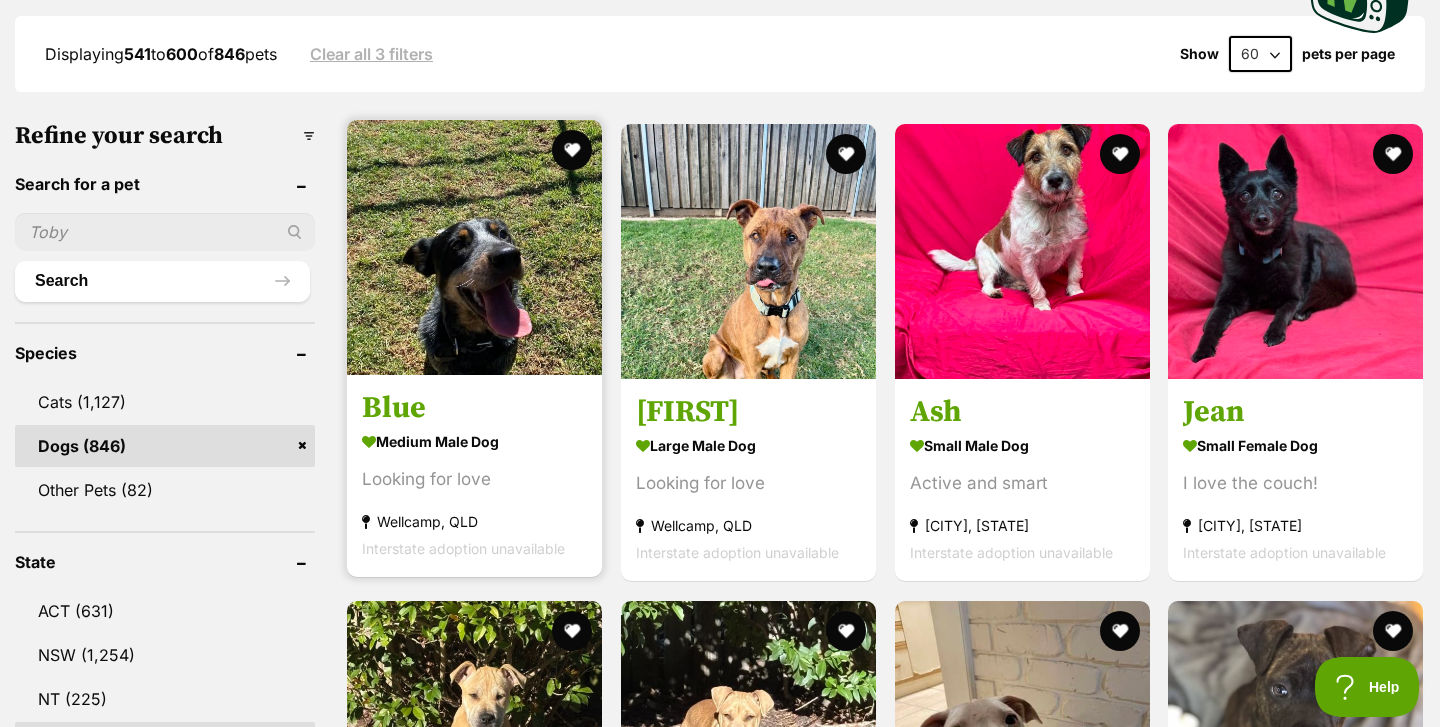 scroll, scrollTop: 0, scrollLeft: 0, axis: both 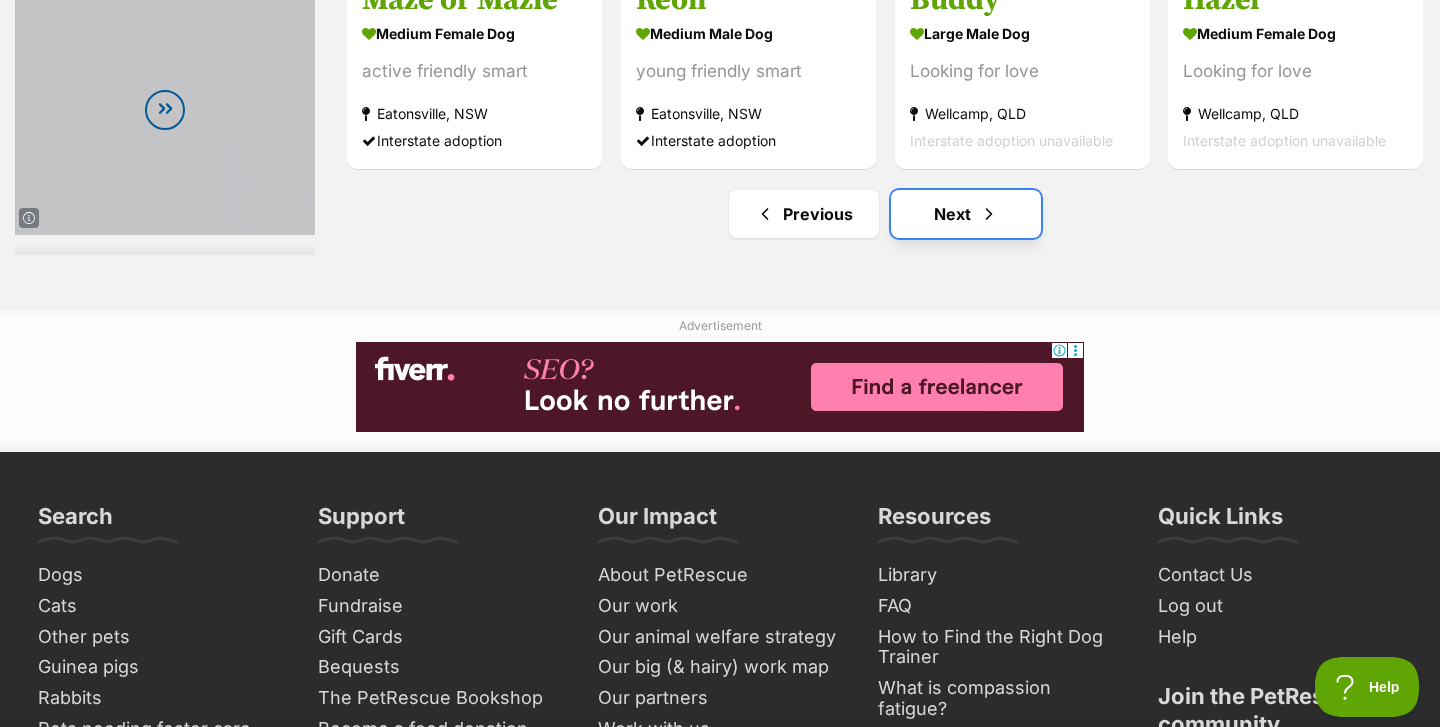 click on "Next" at bounding box center [966, 214] 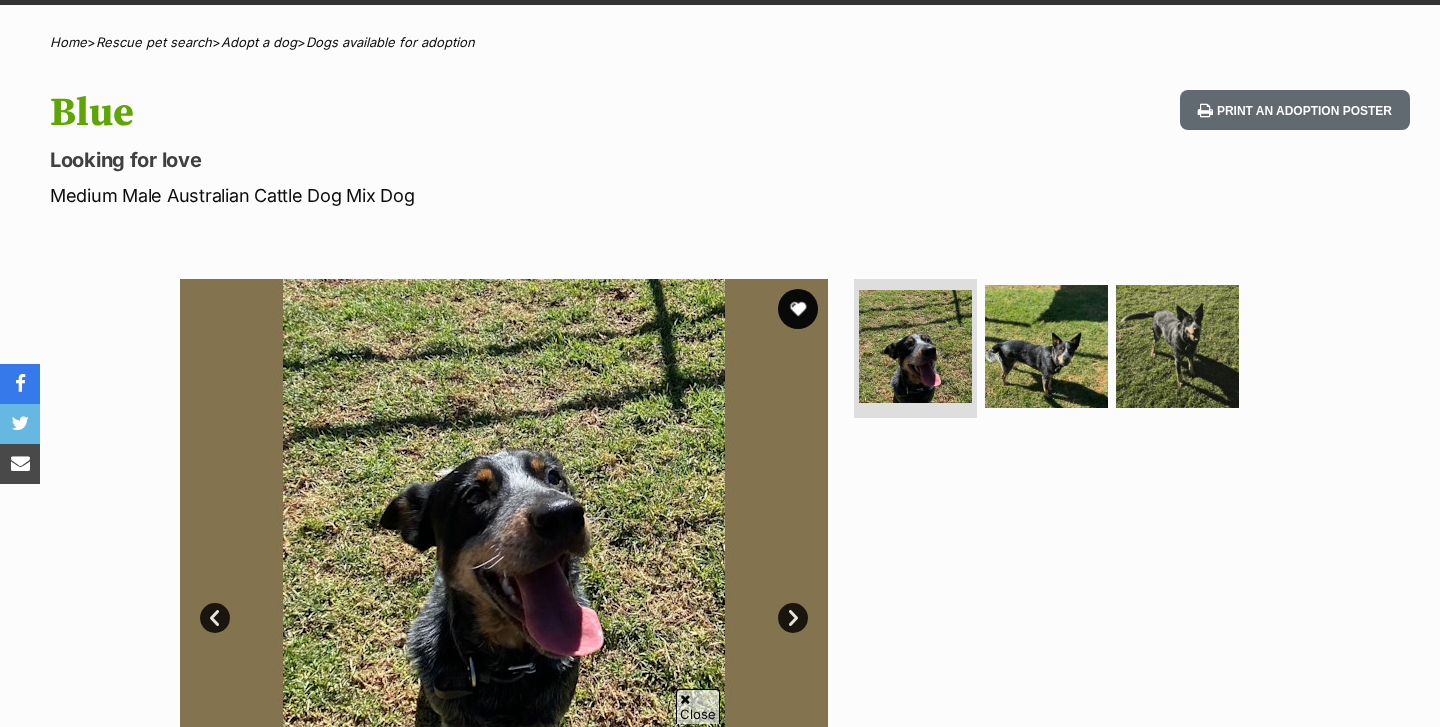 scroll, scrollTop: 252, scrollLeft: 0, axis: vertical 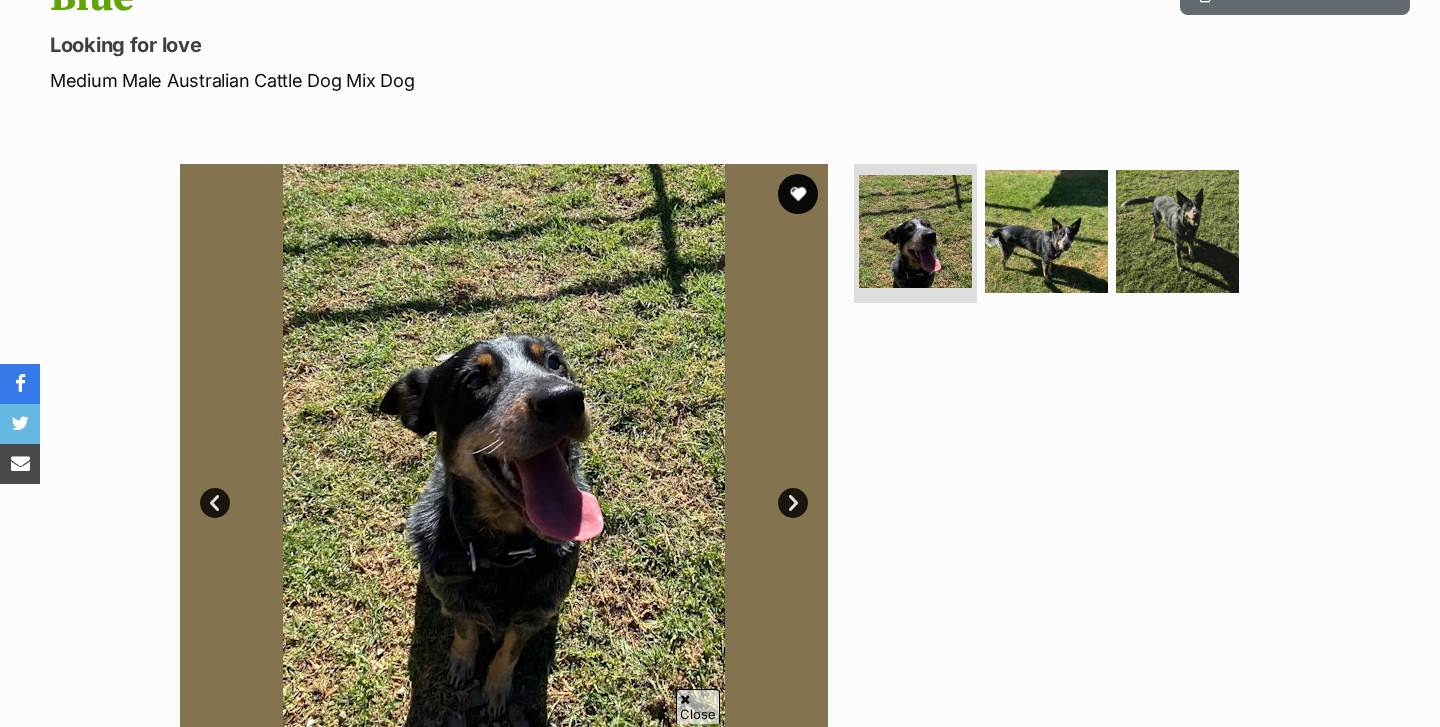 click on "Next" at bounding box center [793, 503] 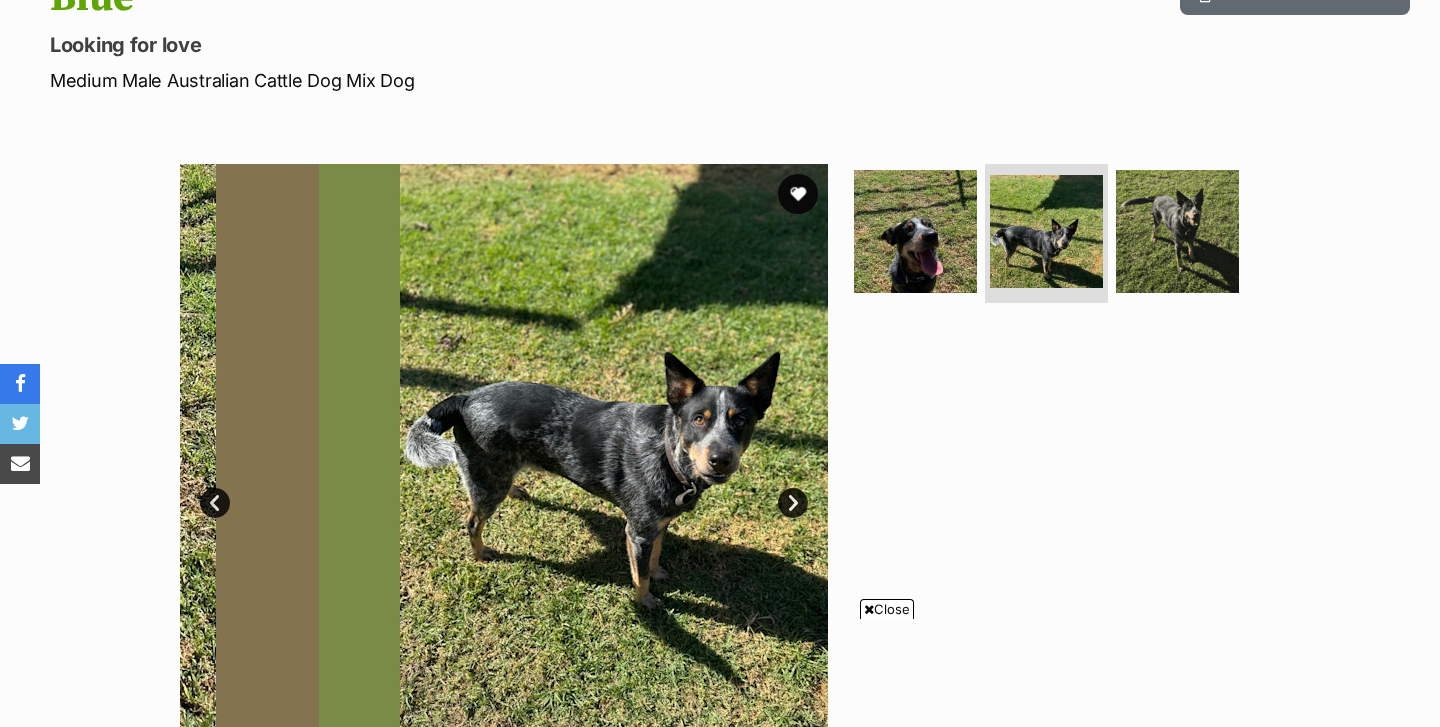 scroll, scrollTop: 252, scrollLeft: 0, axis: vertical 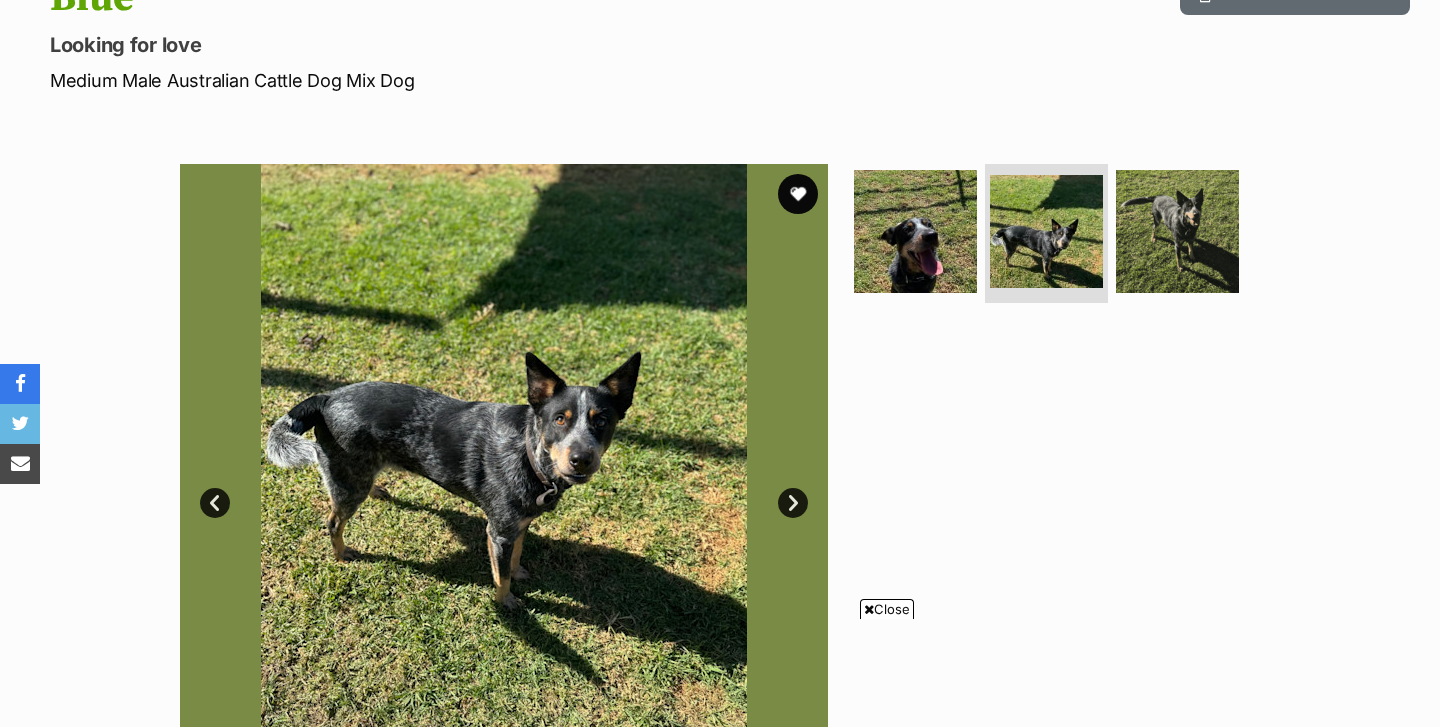 click on "Next" at bounding box center (793, 503) 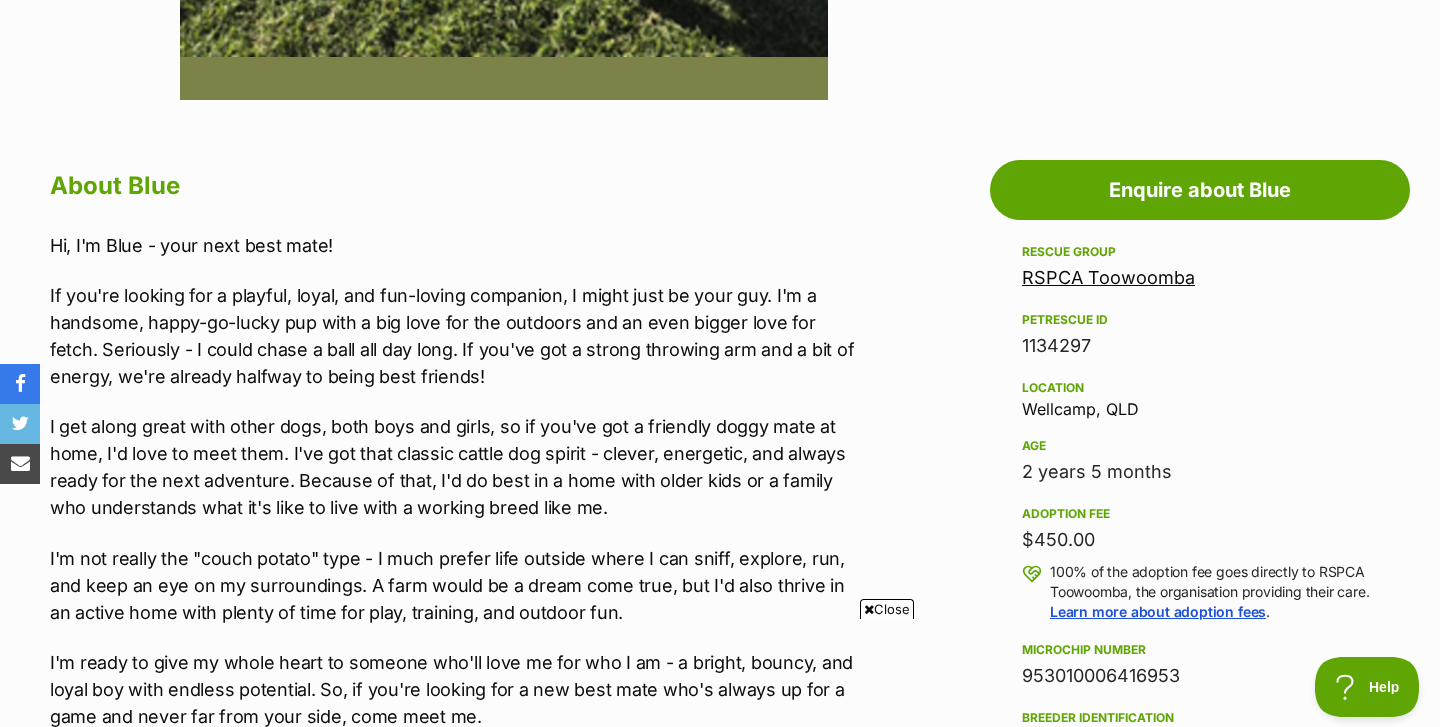 scroll, scrollTop: 0, scrollLeft: 0, axis: both 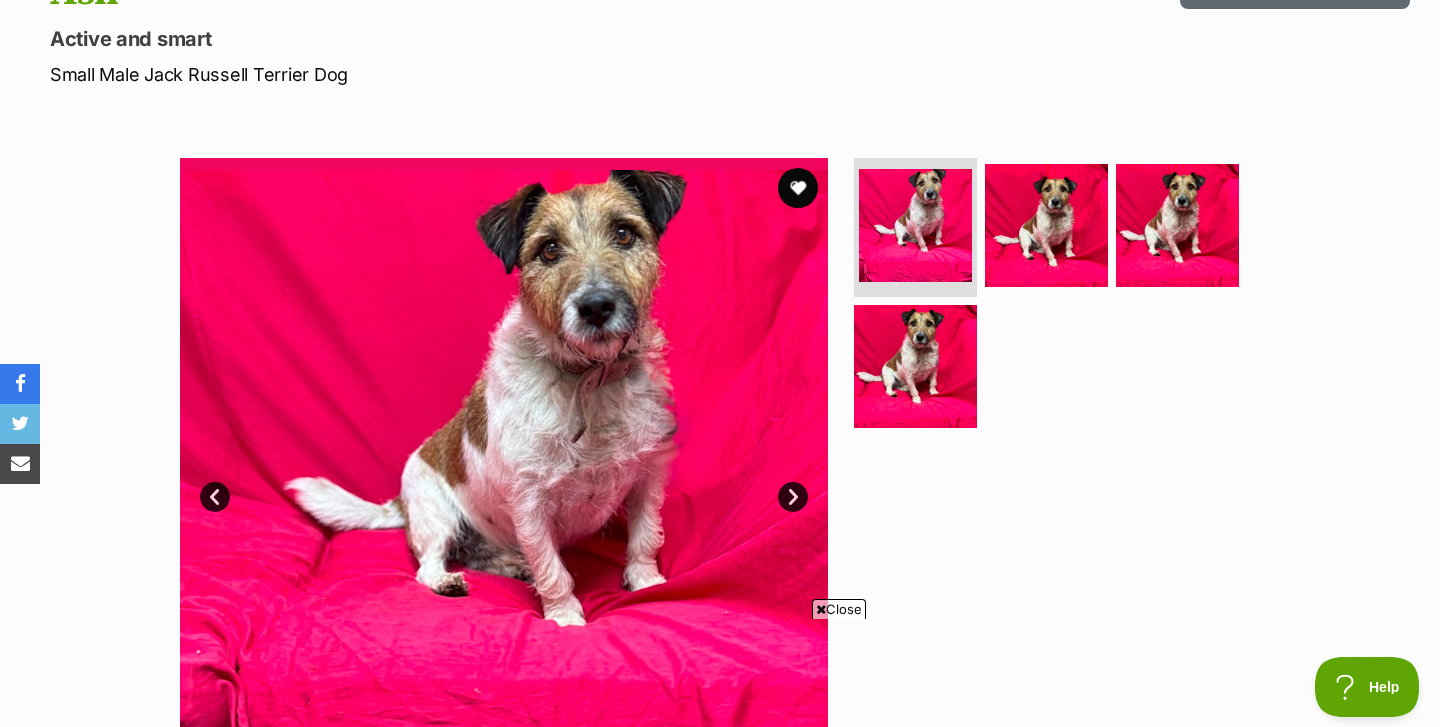 click on "Next" at bounding box center (793, 497) 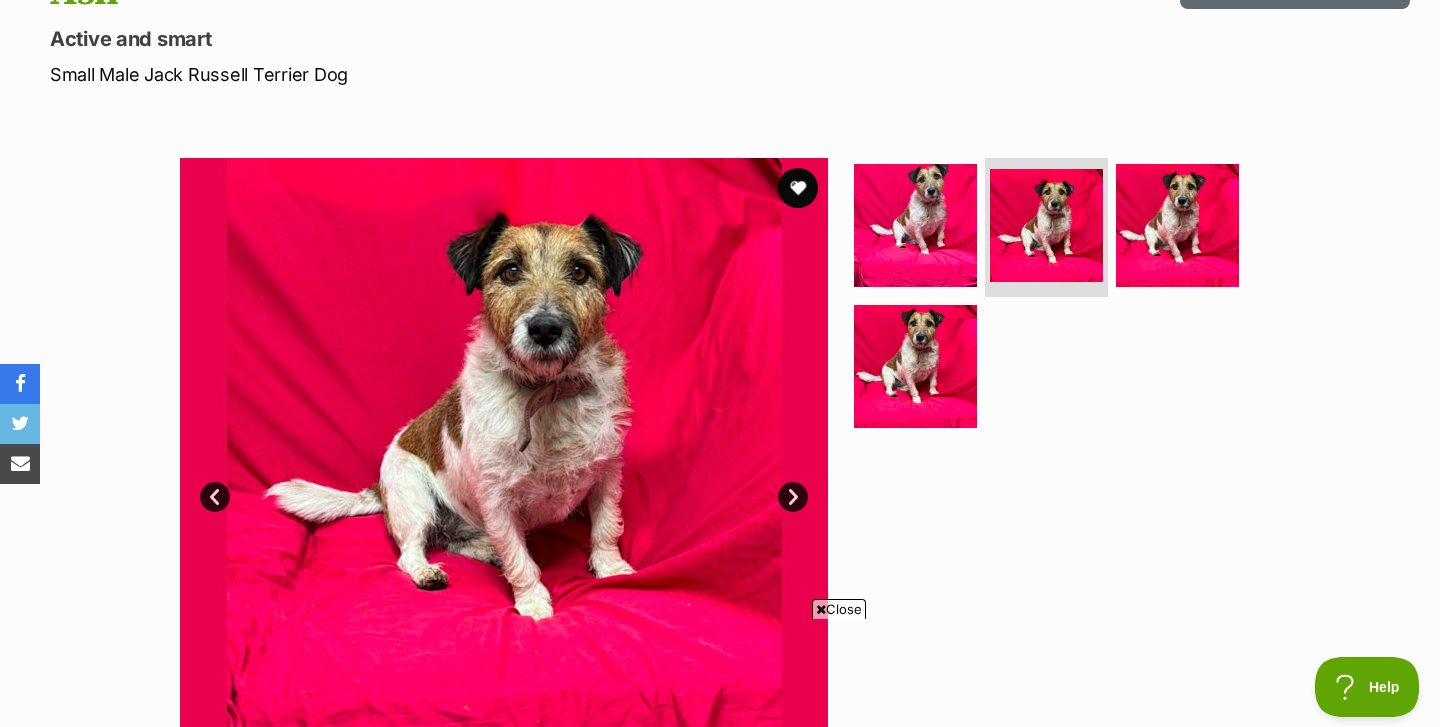 click on "Close" at bounding box center [839, 609] 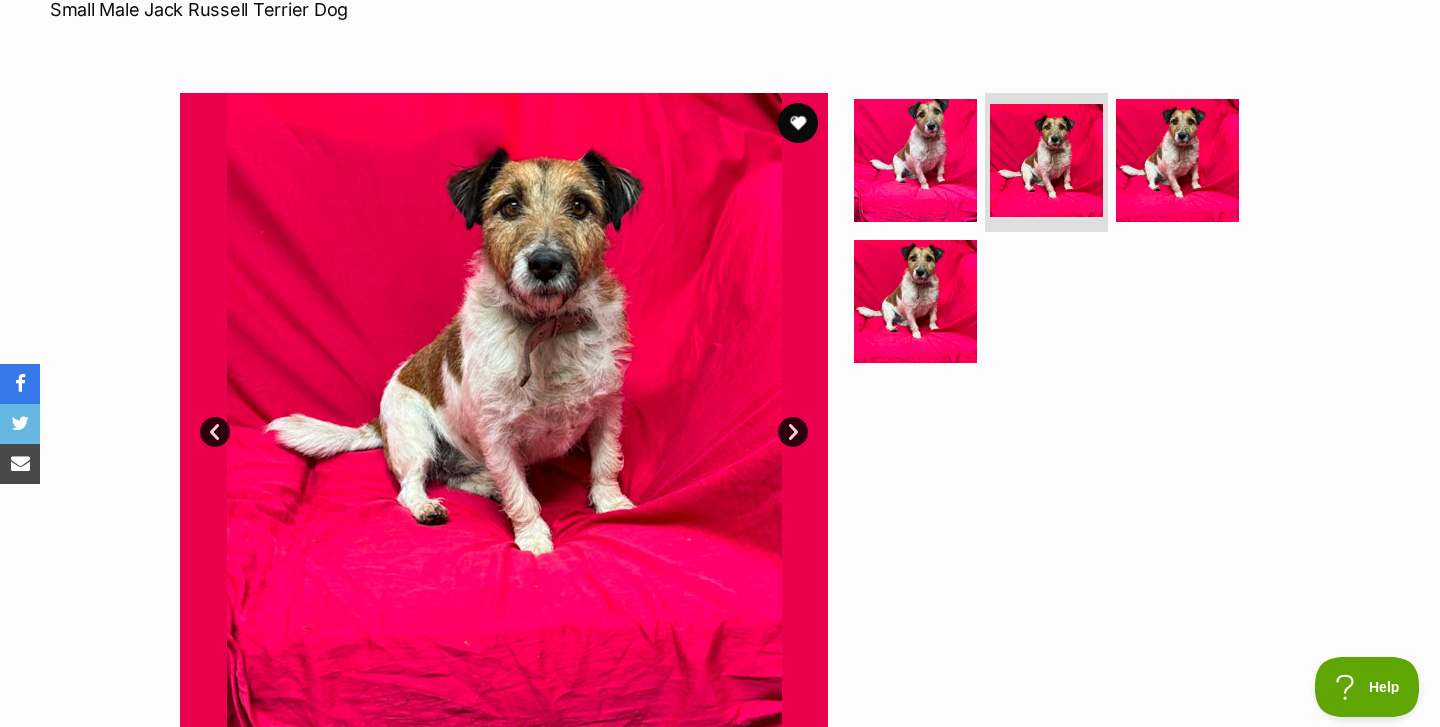 scroll, scrollTop: 342, scrollLeft: 0, axis: vertical 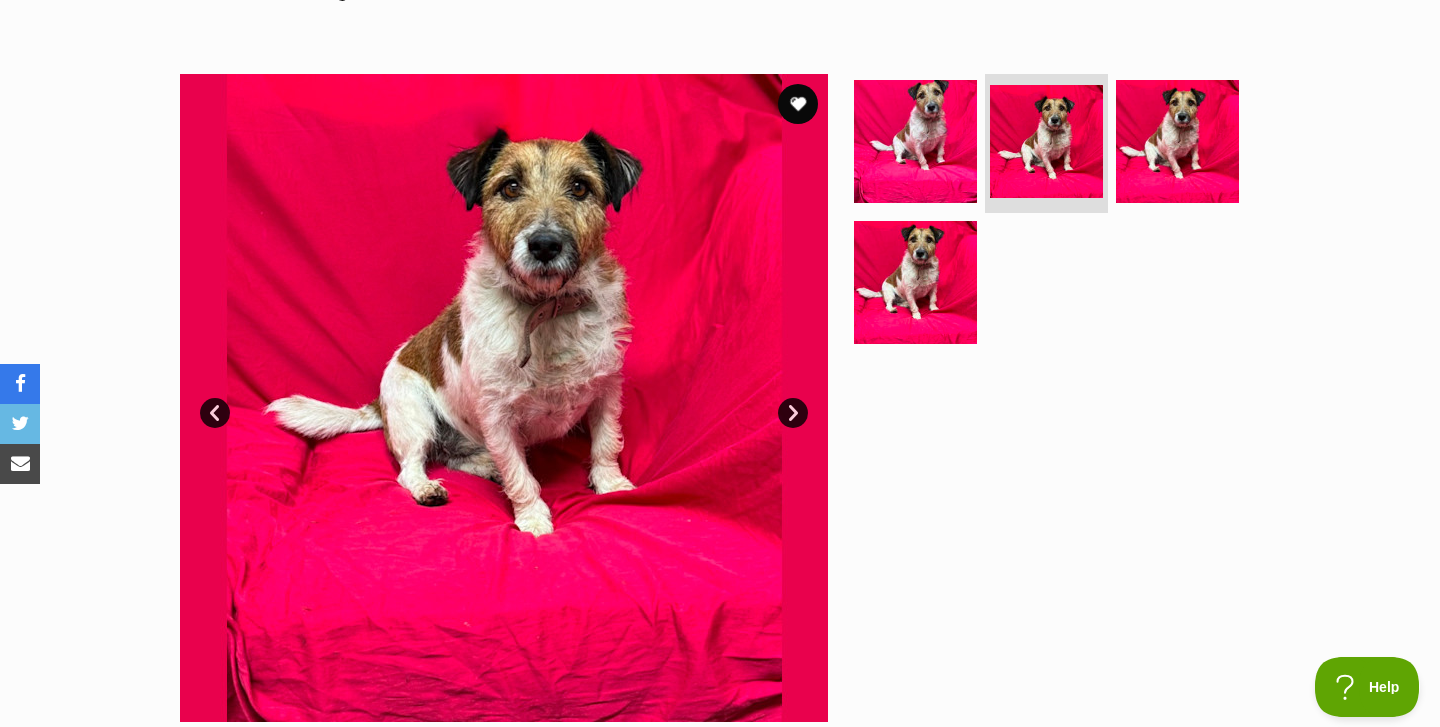 click on "Next" at bounding box center (793, 413) 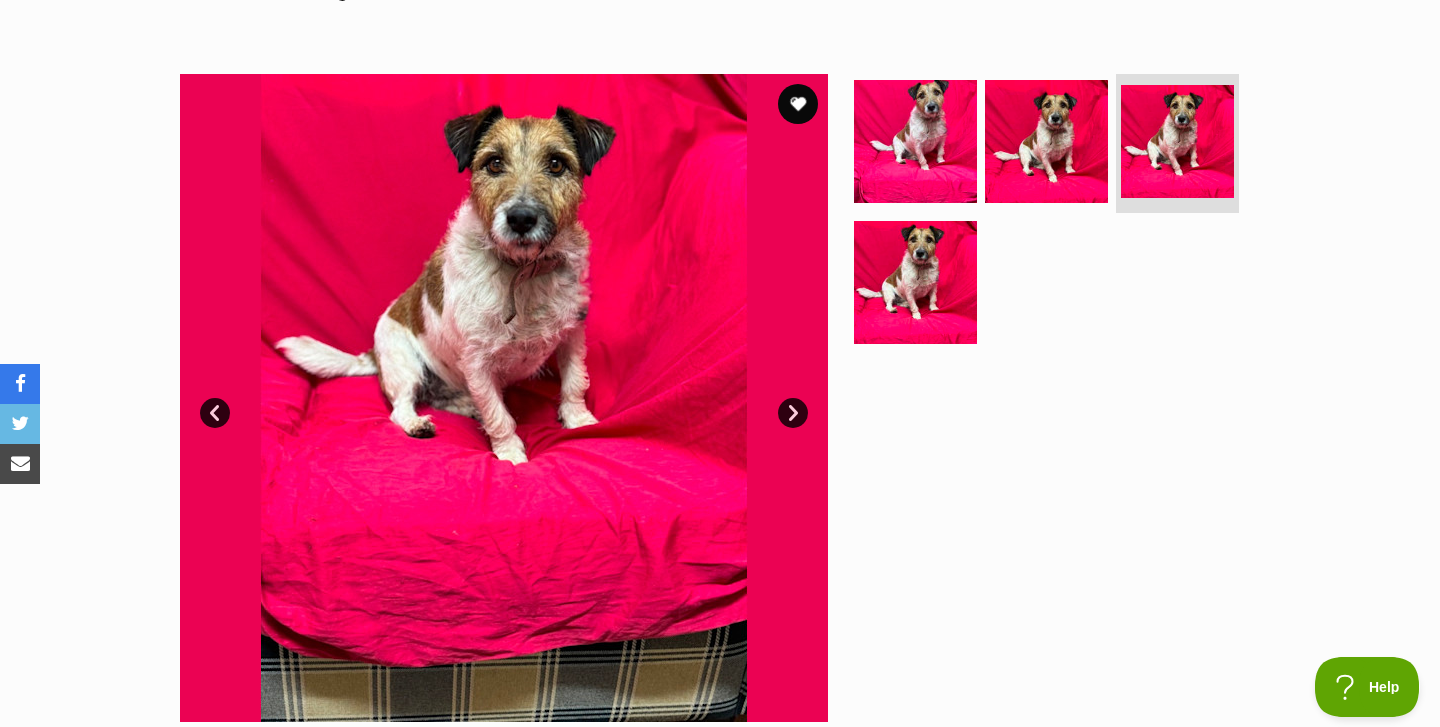 click on "Next" at bounding box center [793, 413] 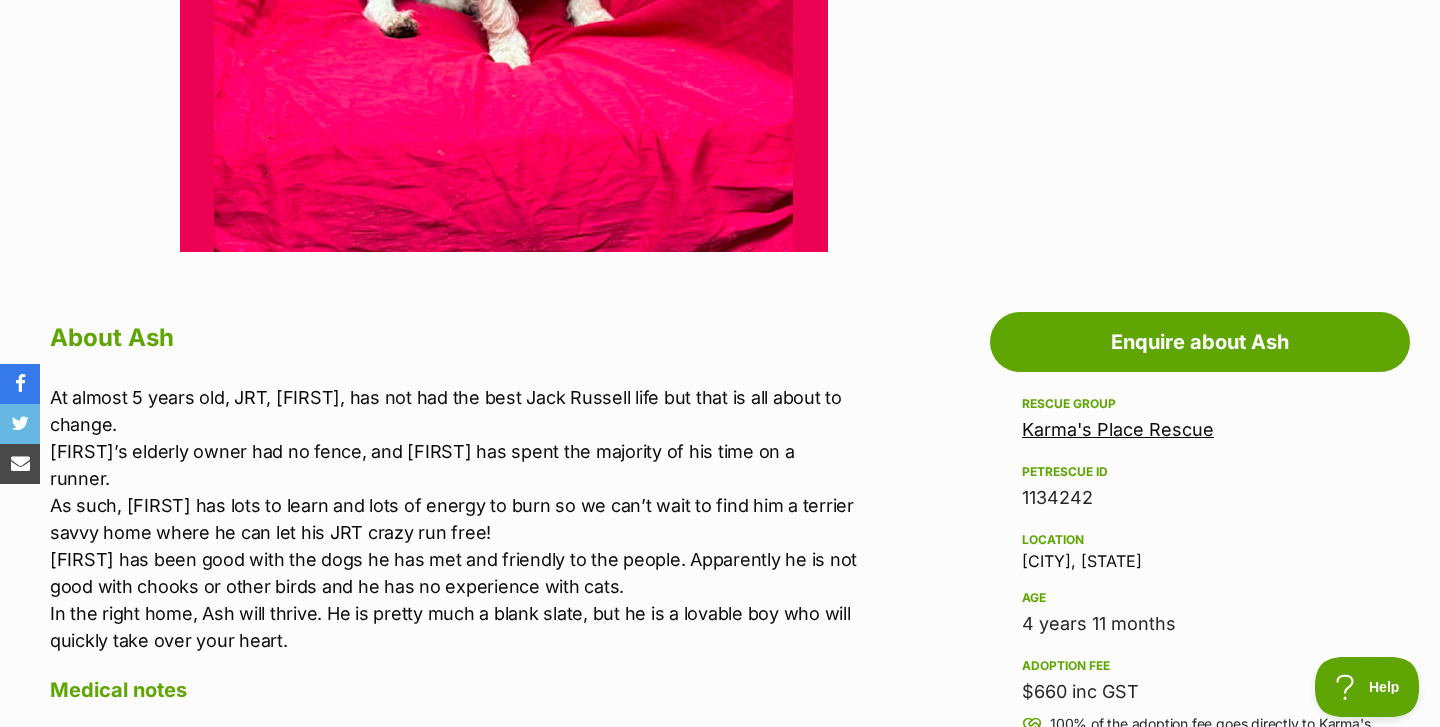 scroll, scrollTop: 882, scrollLeft: 0, axis: vertical 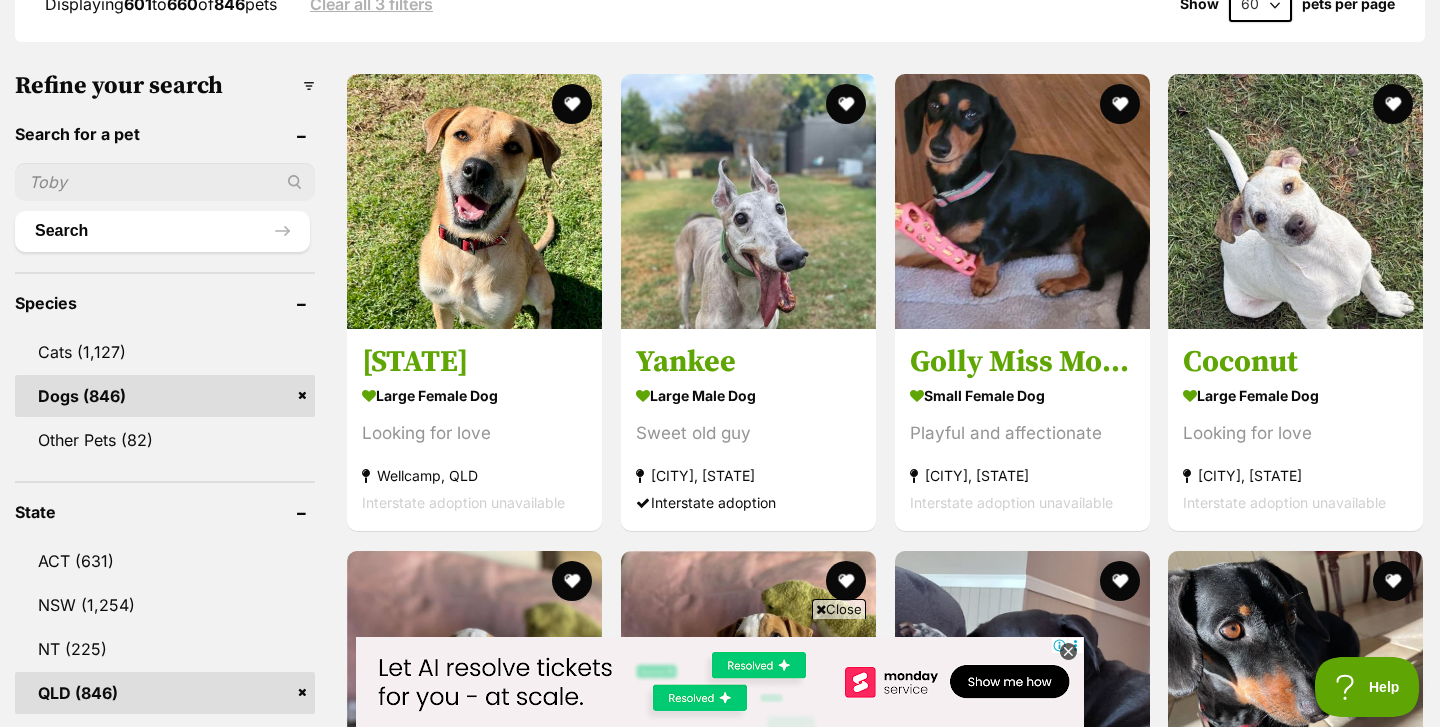 click on "Close" at bounding box center (839, 609) 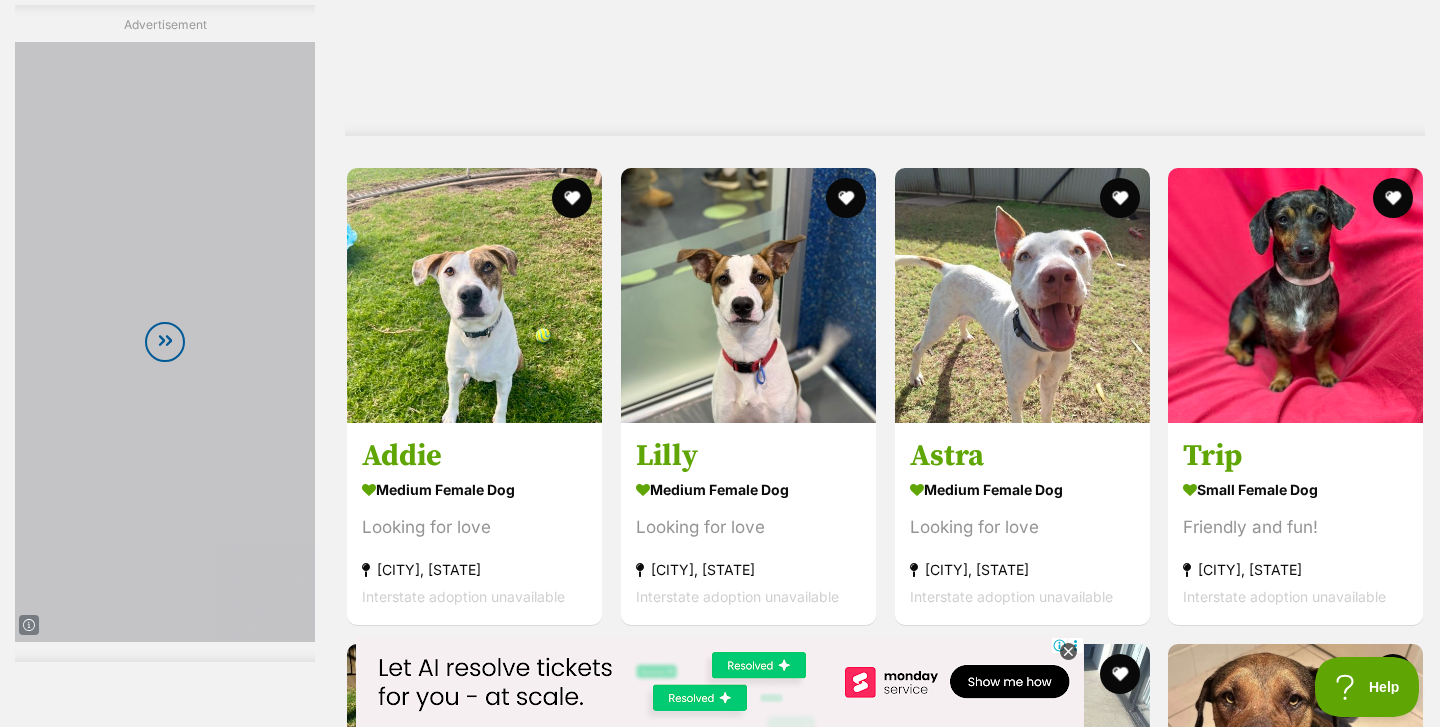 scroll, scrollTop: 4596, scrollLeft: 0, axis: vertical 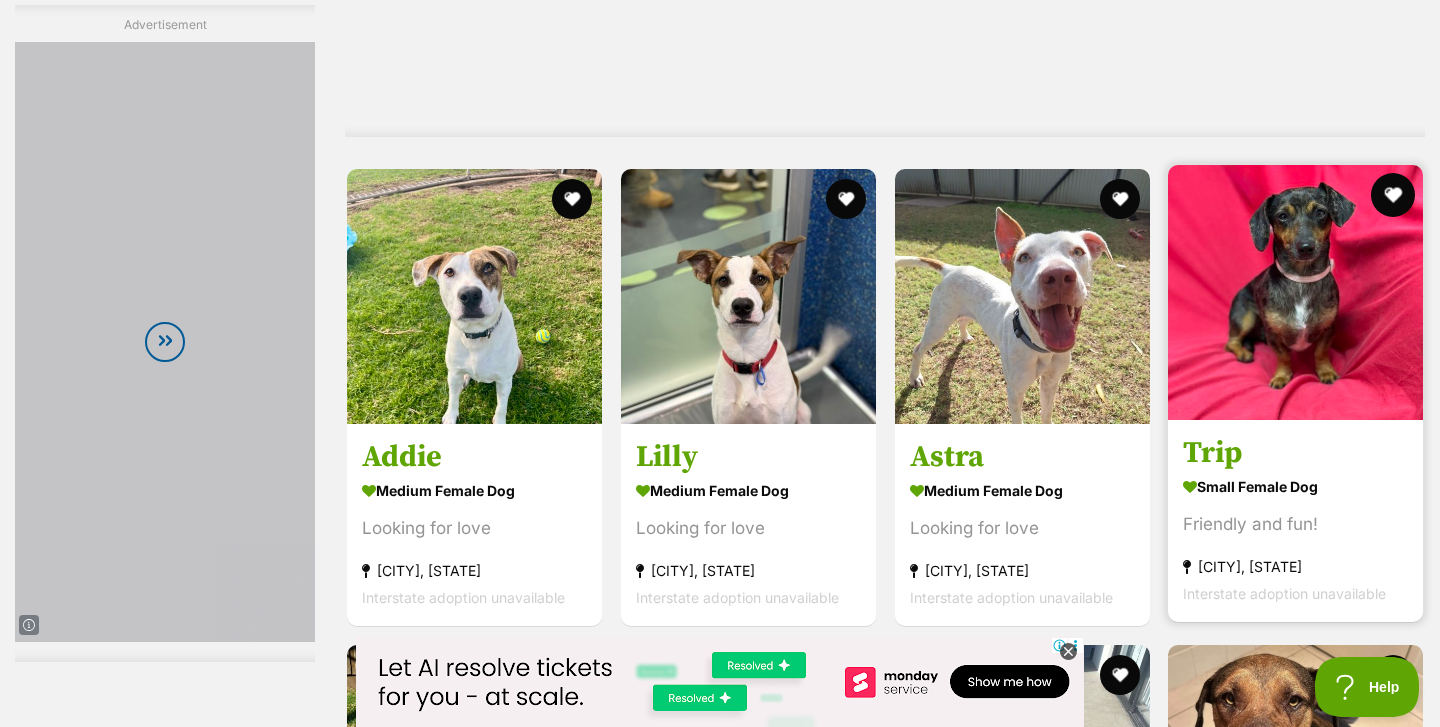 click at bounding box center (1393, 195) 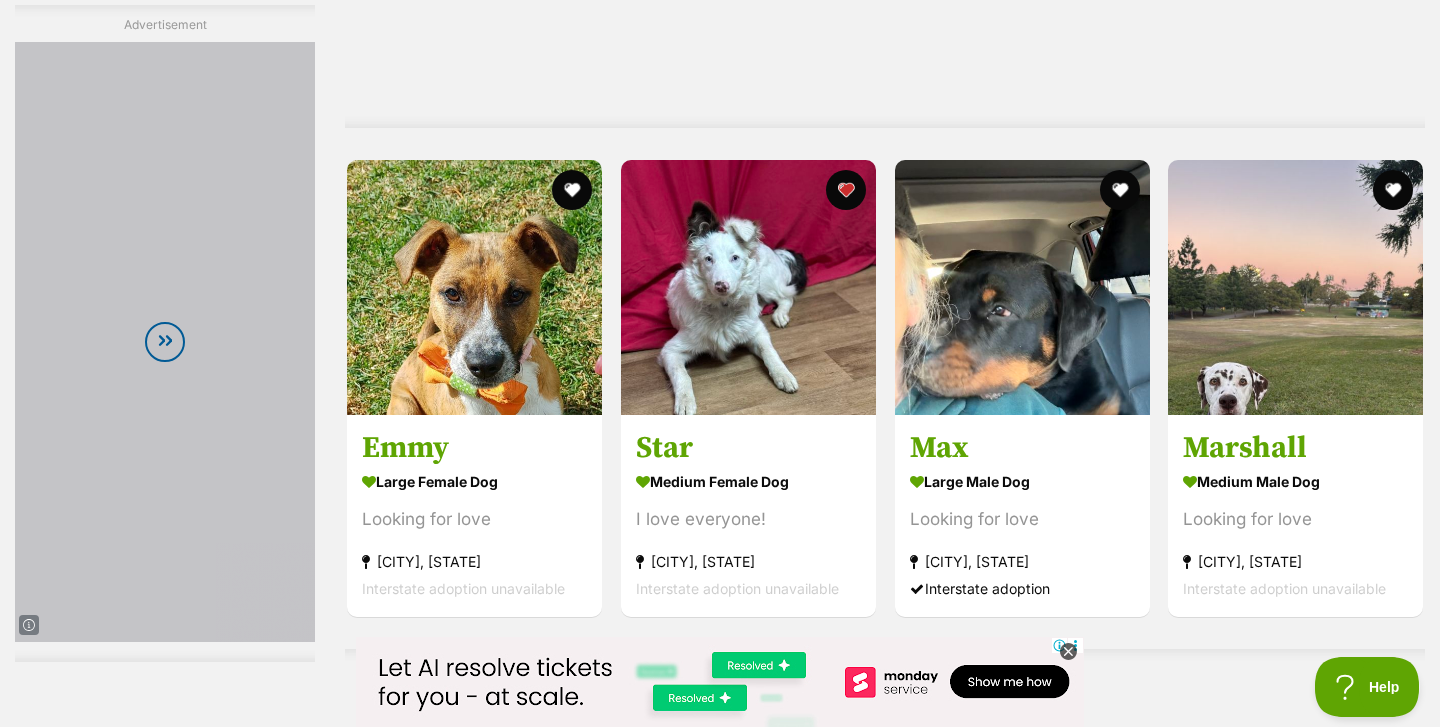 scroll, scrollTop: 5932, scrollLeft: 0, axis: vertical 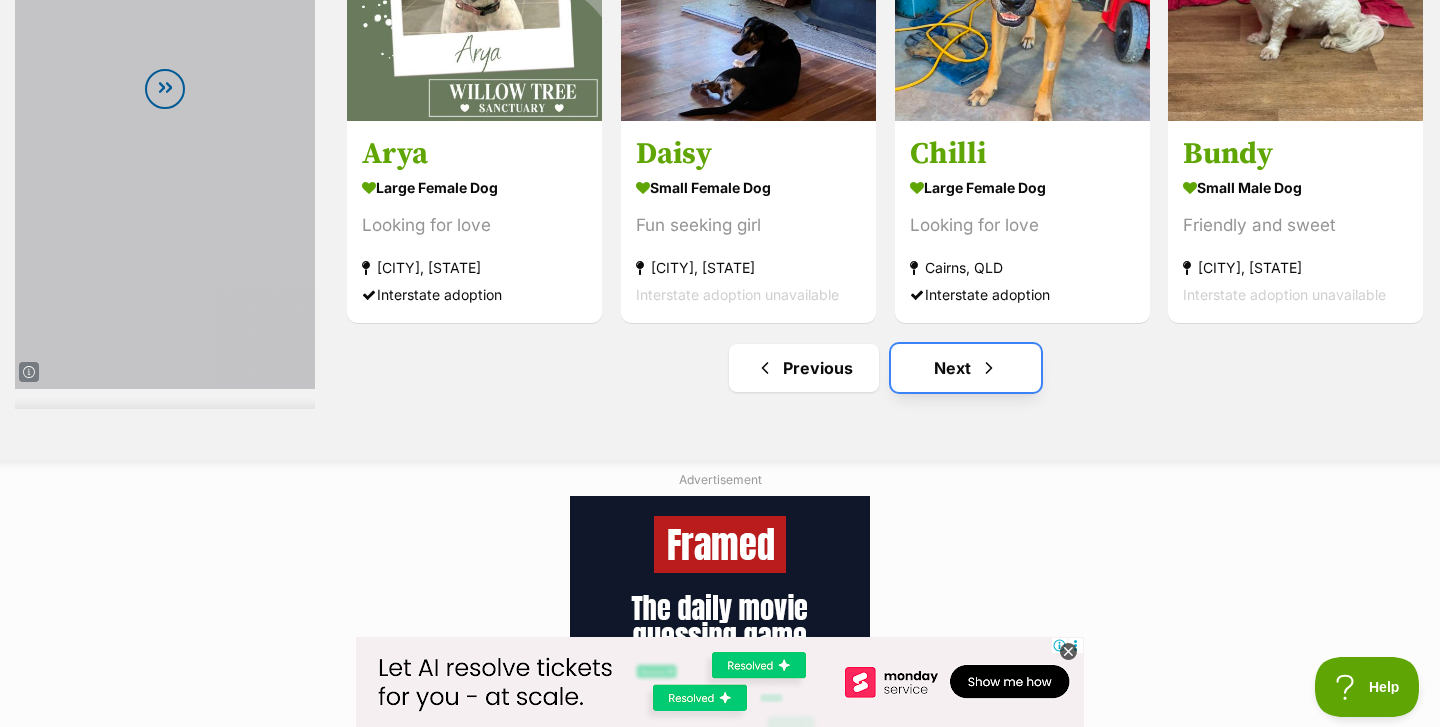 click on "Next" at bounding box center [966, 368] 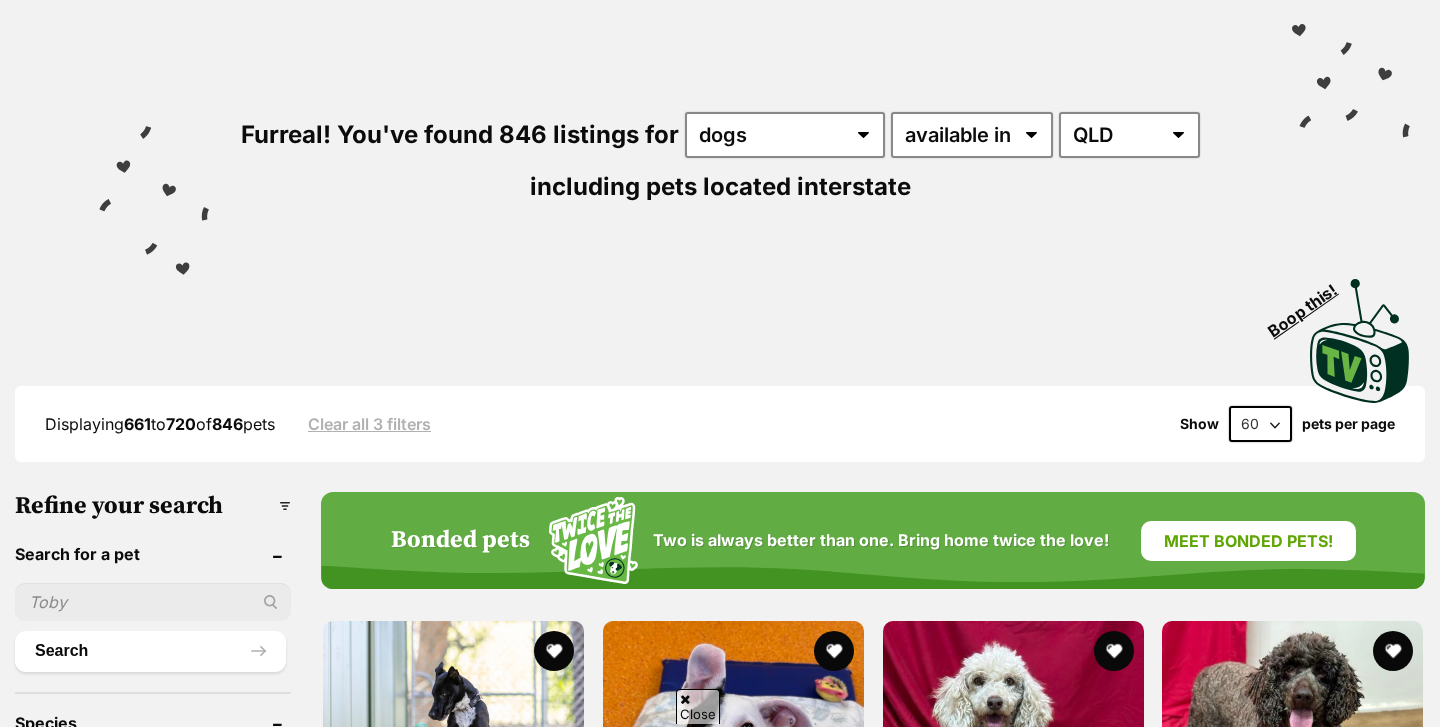 scroll, scrollTop: 153, scrollLeft: 0, axis: vertical 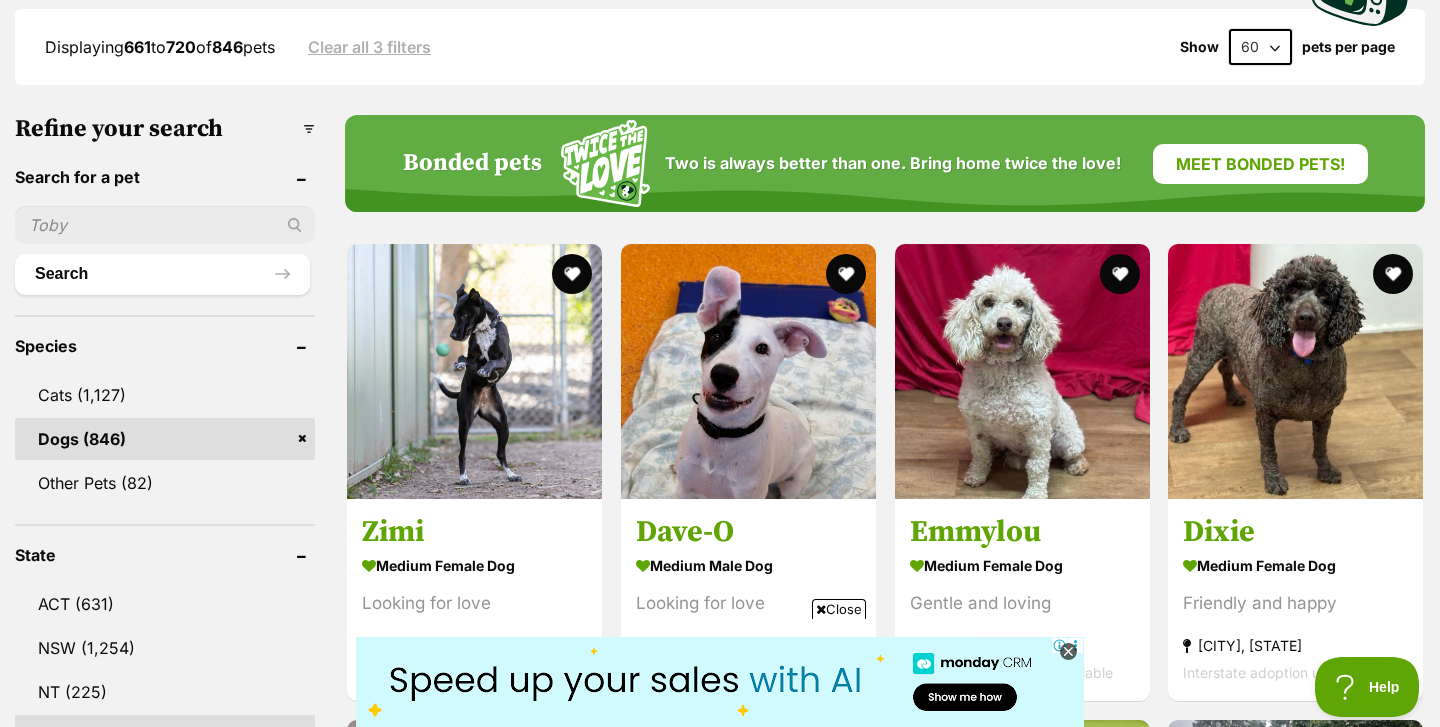 click on "Close" at bounding box center (839, 609) 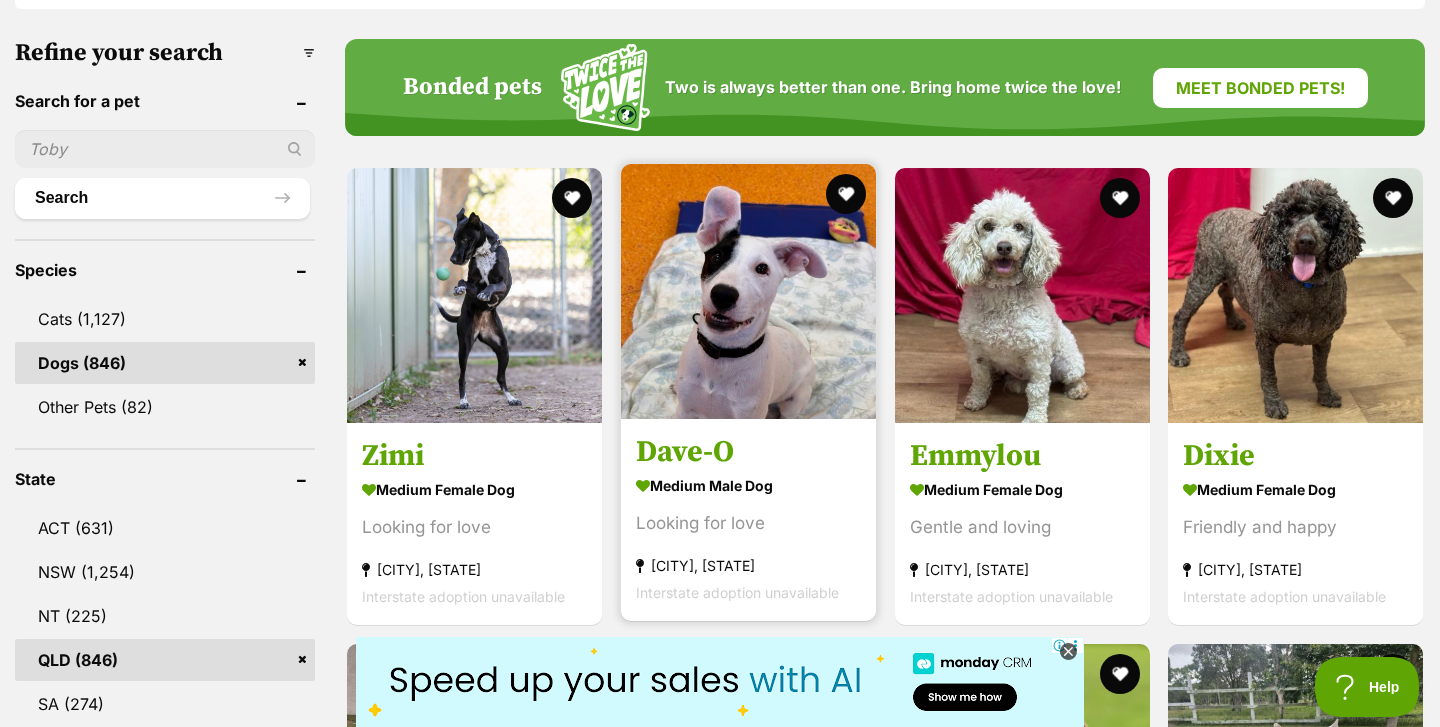 scroll, scrollTop: 609, scrollLeft: 0, axis: vertical 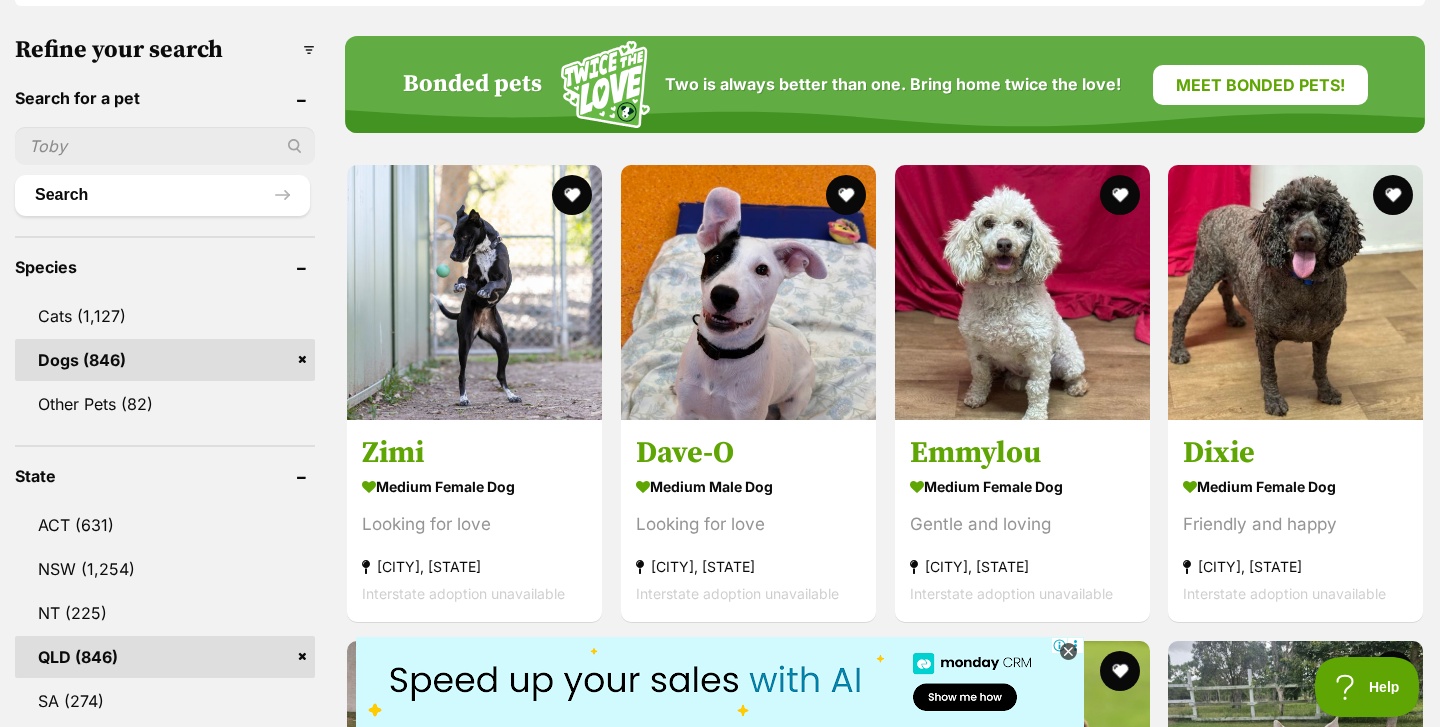click 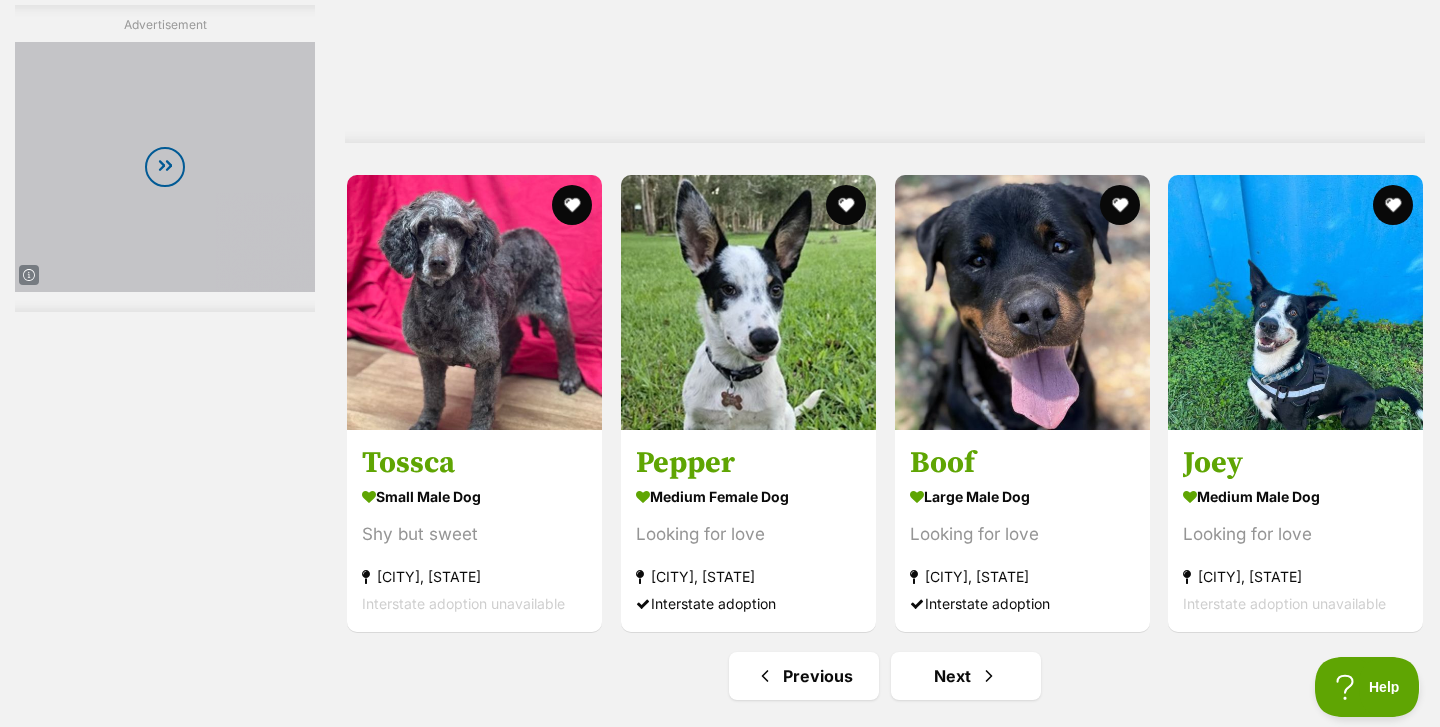 scroll, scrollTop: 10298, scrollLeft: 0, axis: vertical 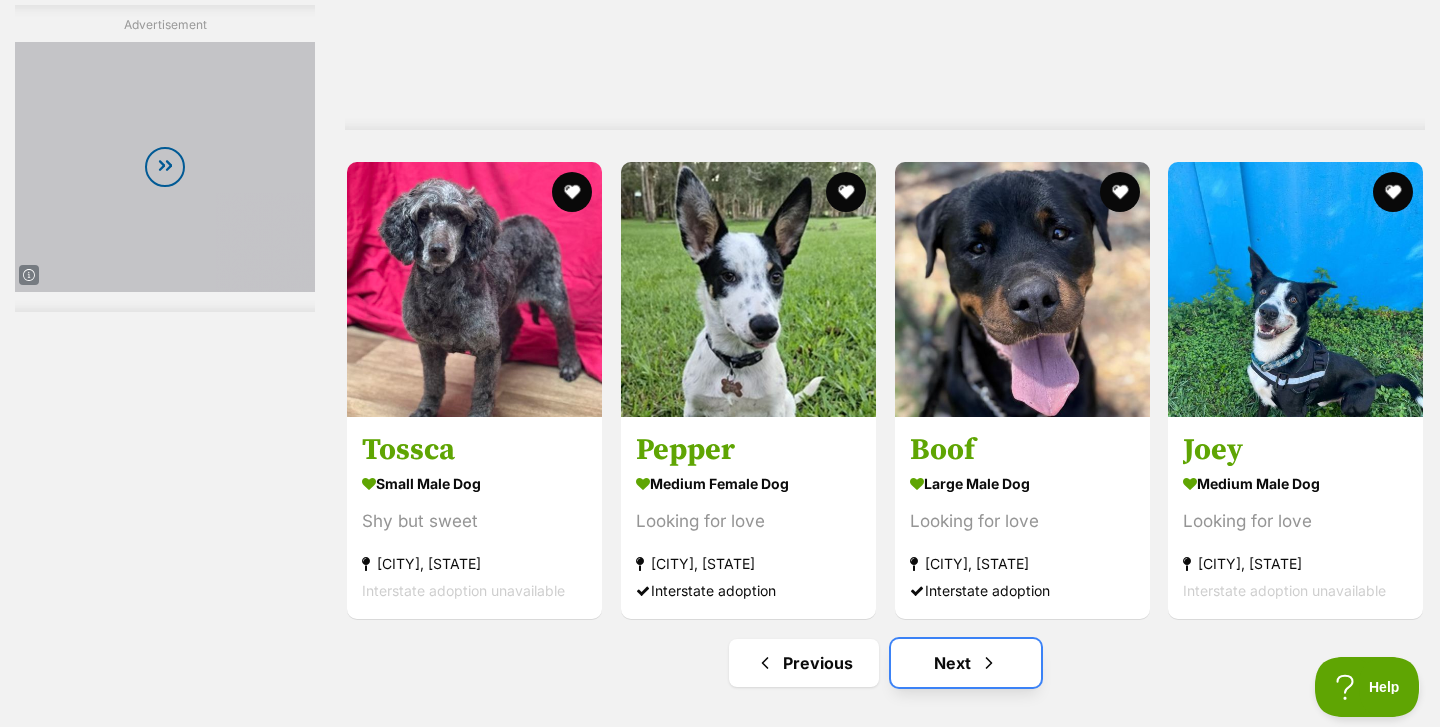 click at bounding box center [989, 663] 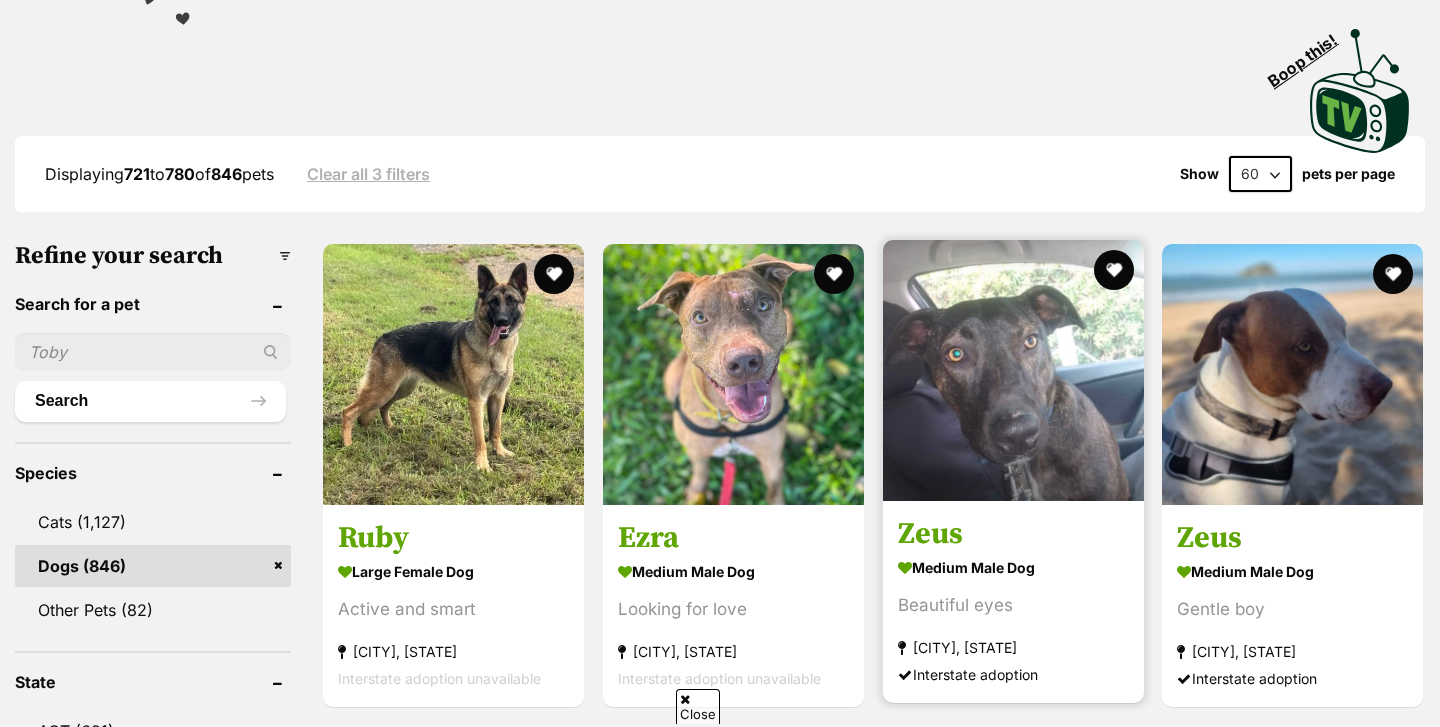scroll, scrollTop: 403, scrollLeft: 0, axis: vertical 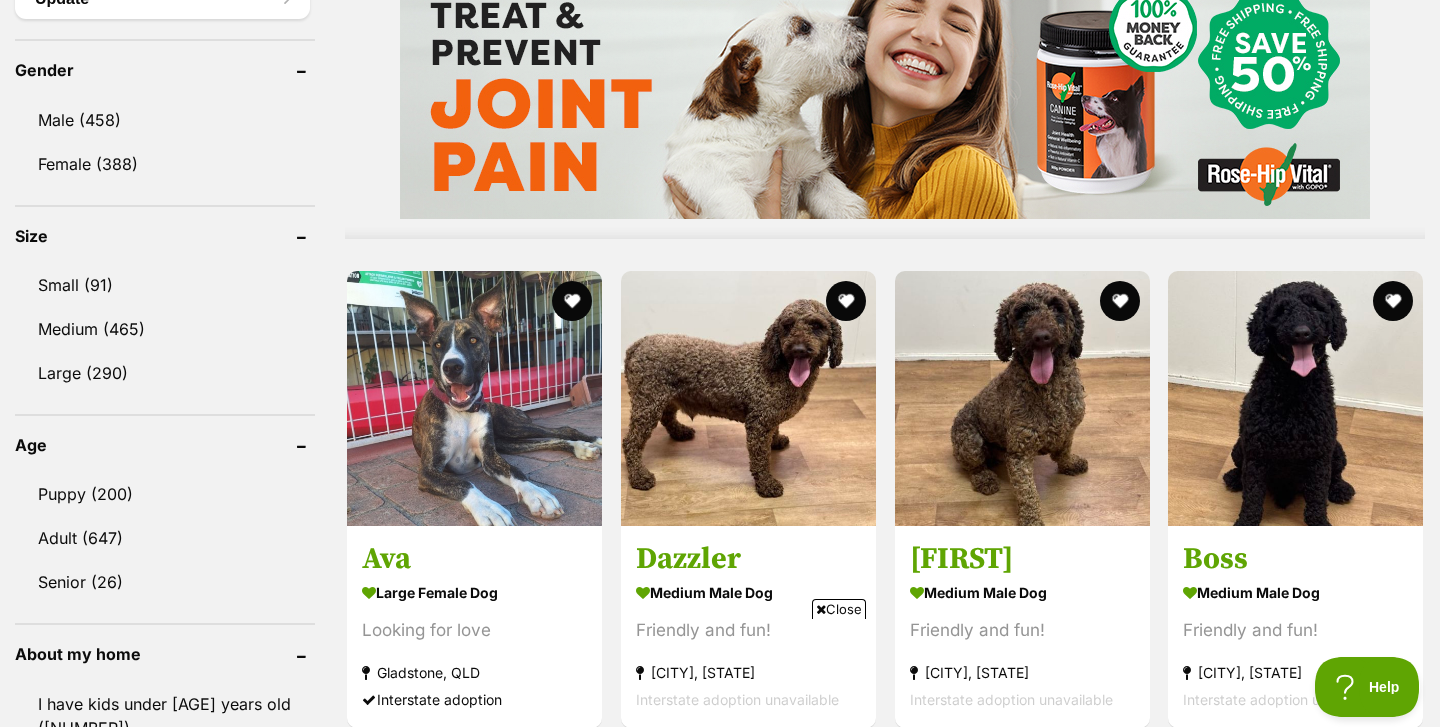click on "Close" at bounding box center (839, 609) 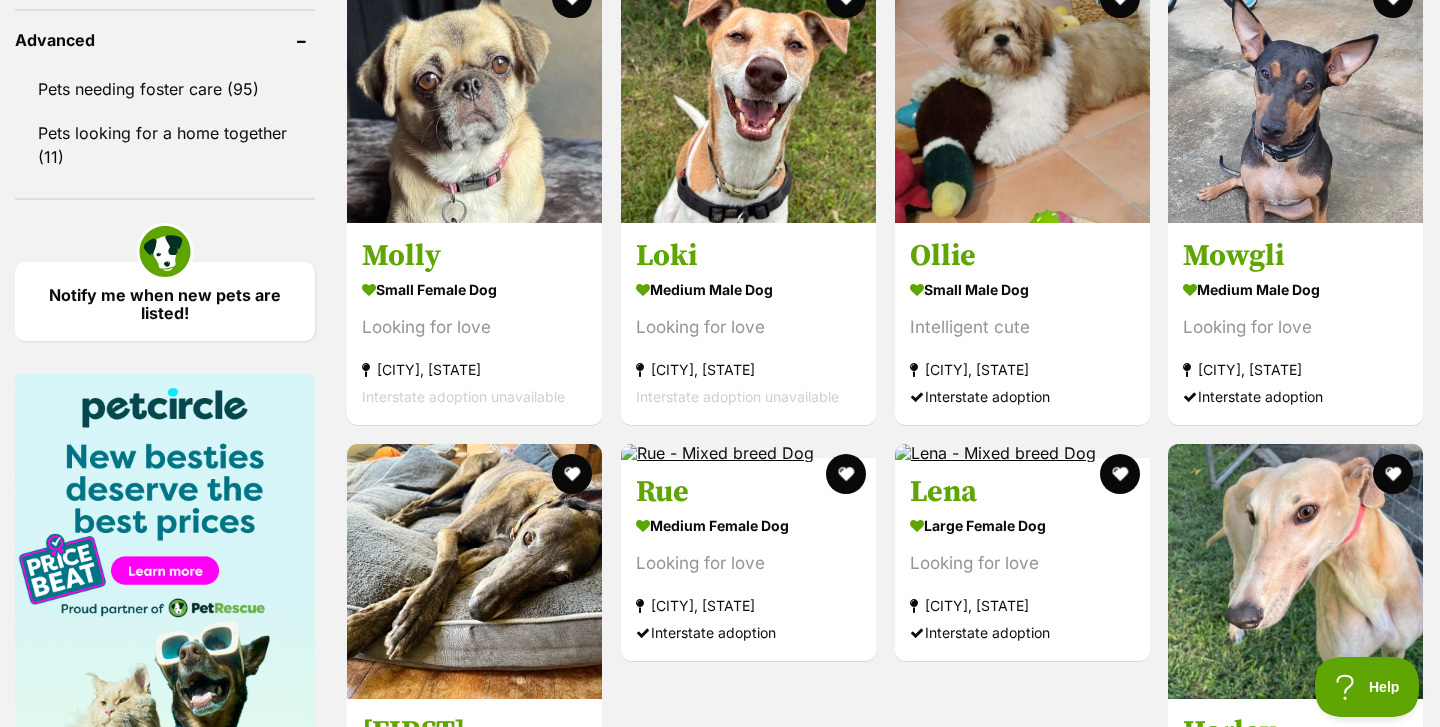 scroll, scrollTop: 0, scrollLeft: 0, axis: both 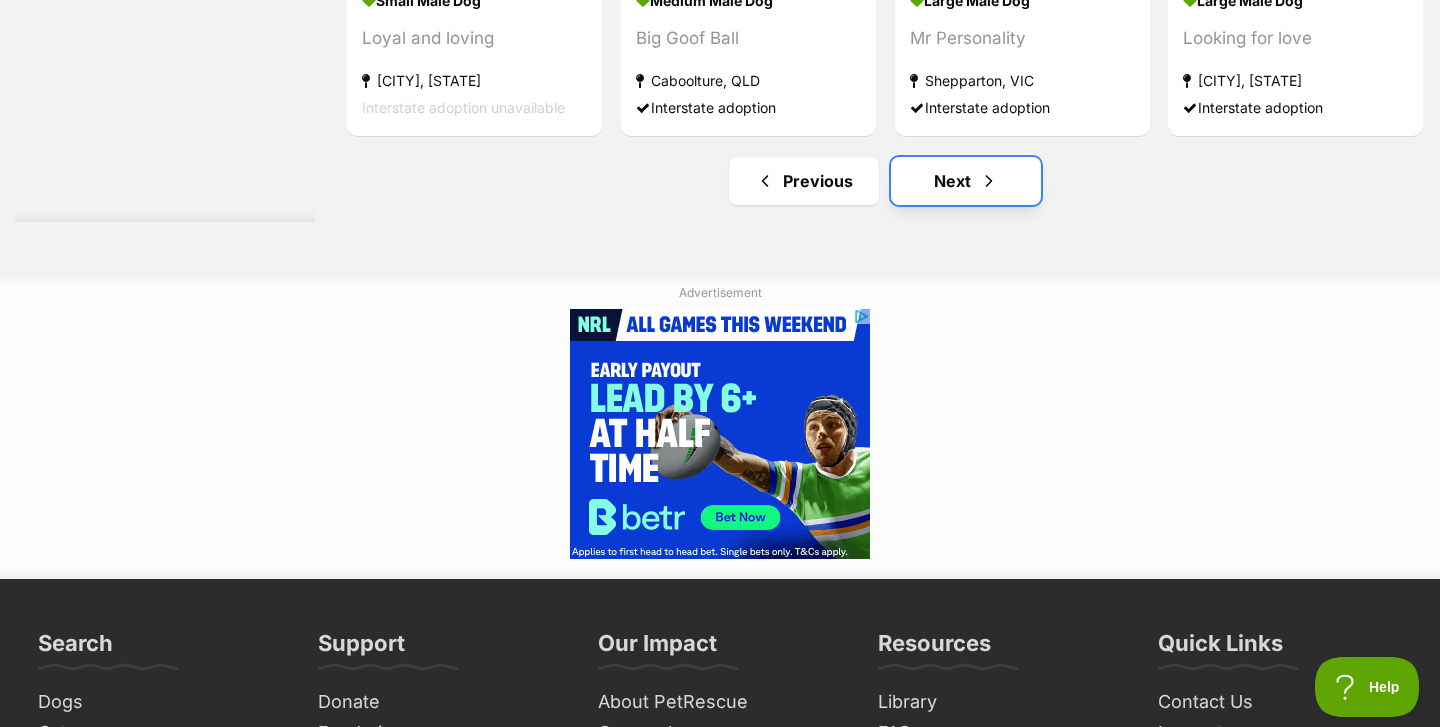 click on "Next" at bounding box center (966, 181) 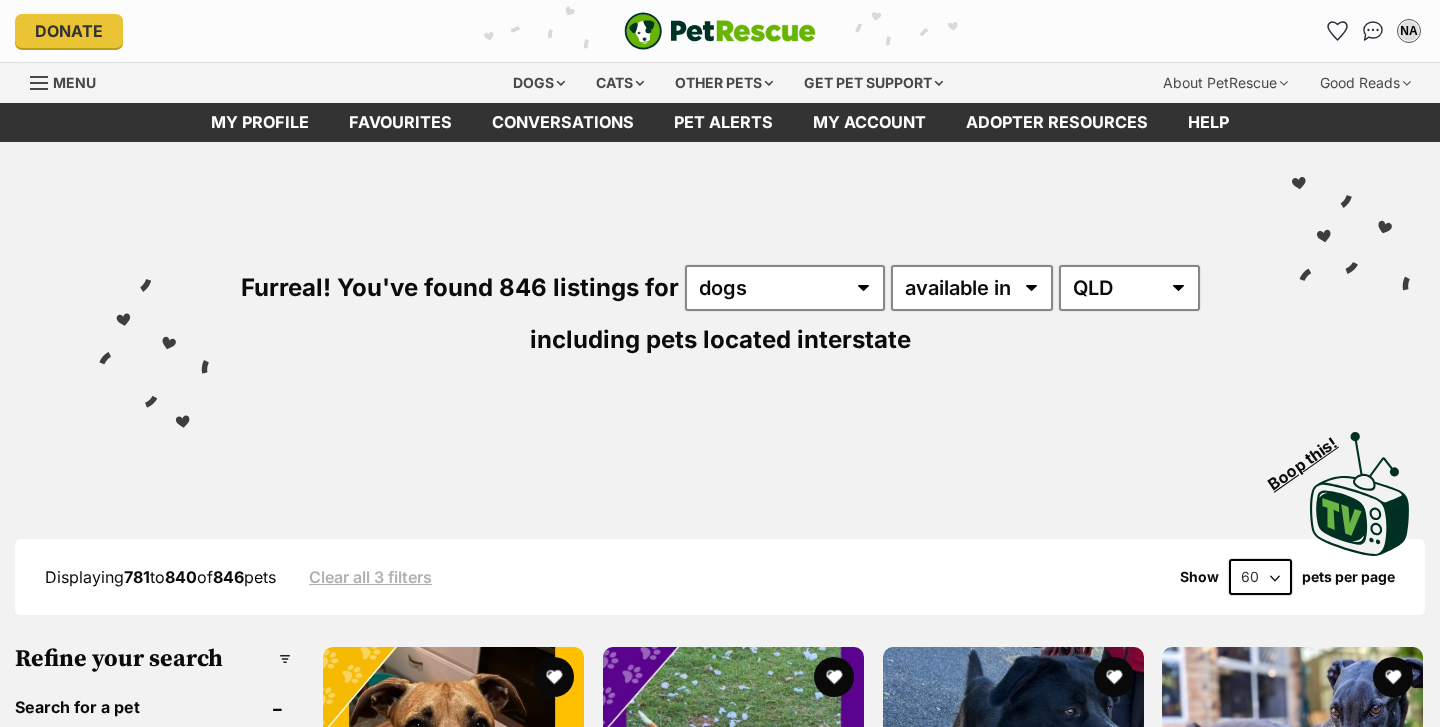 scroll, scrollTop: 0, scrollLeft: 0, axis: both 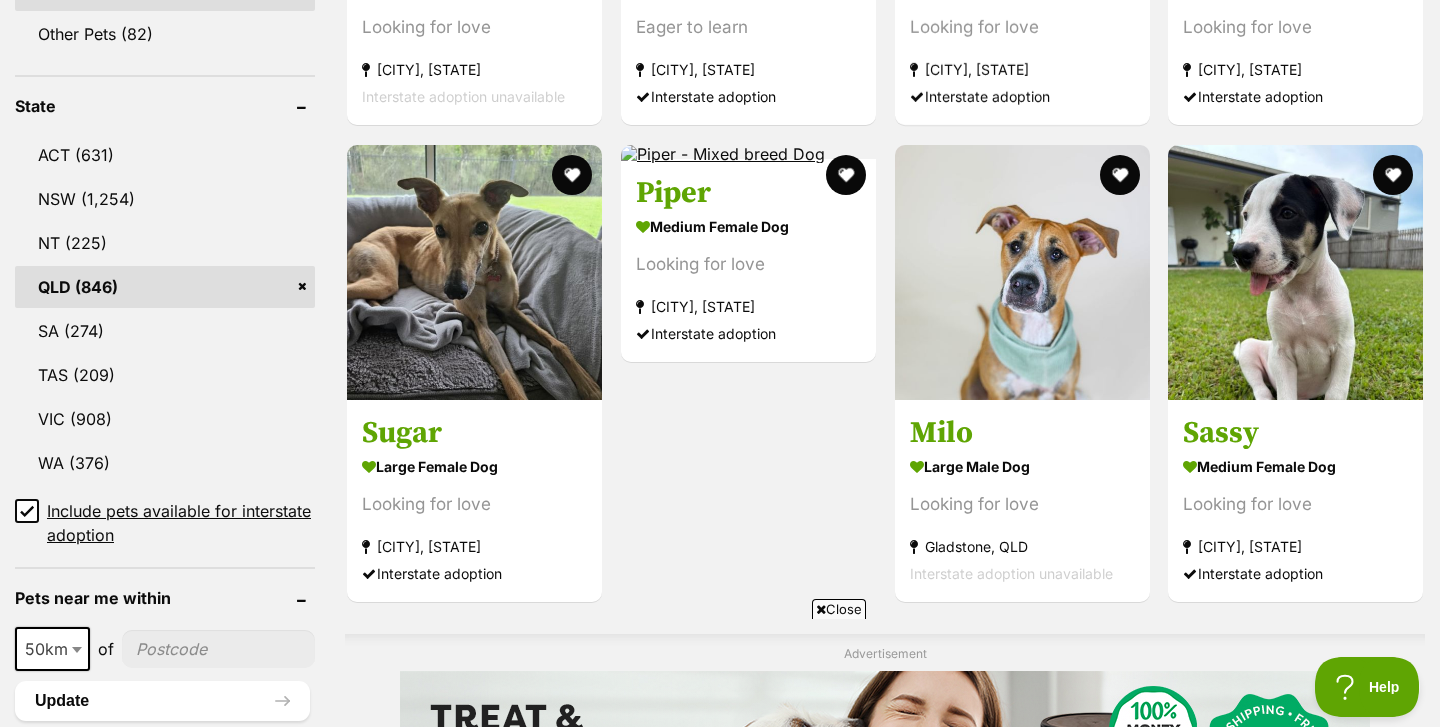 click on "Close" at bounding box center [839, 609] 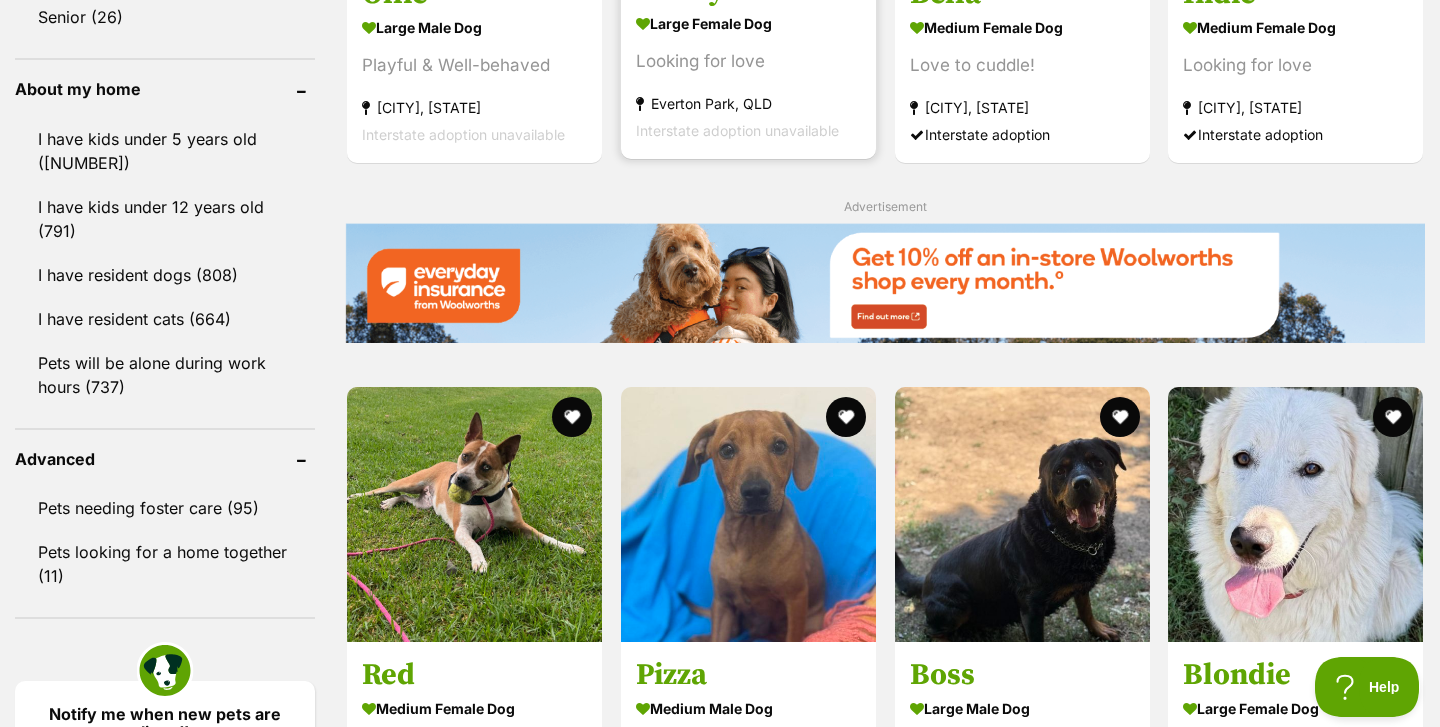 scroll, scrollTop: 2410, scrollLeft: 0, axis: vertical 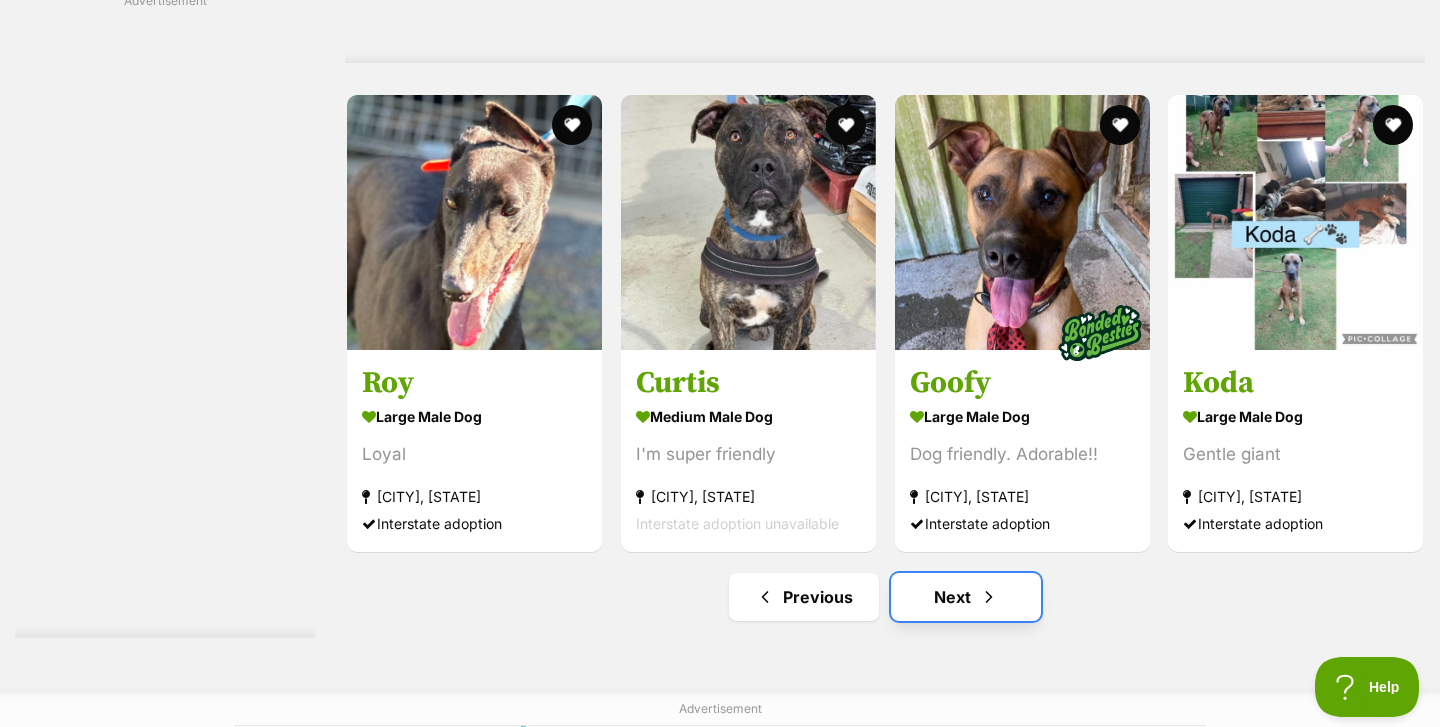 click at bounding box center (989, 597) 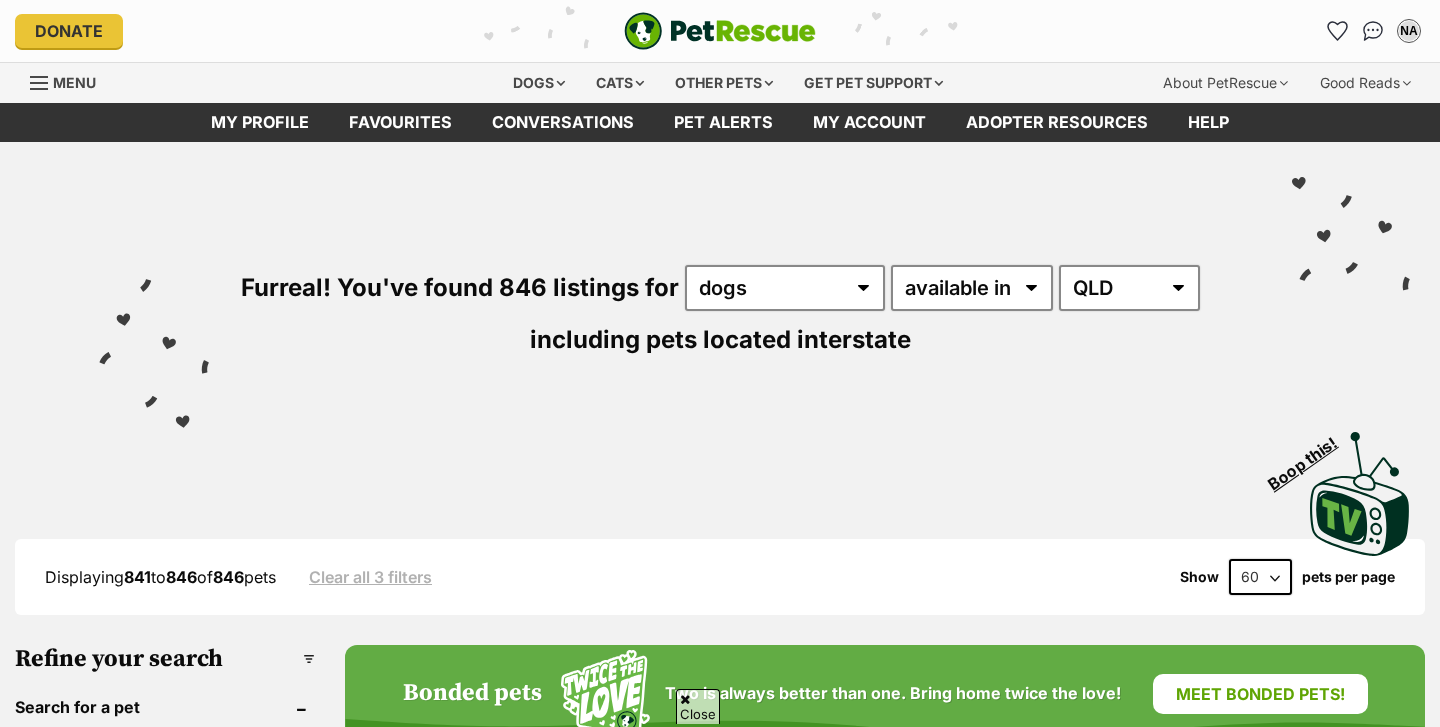 scroll, scrollTop: 526, scrollLeft: 0, axis: vertical 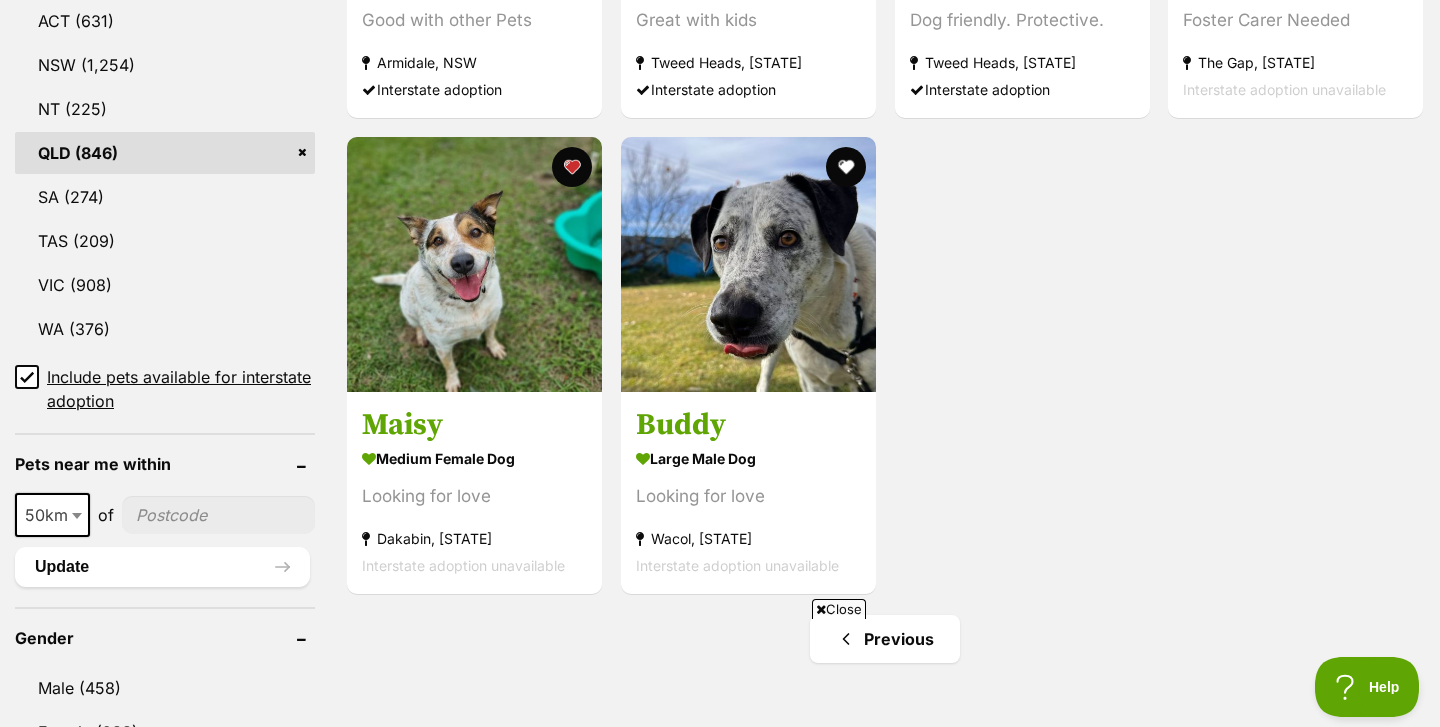 click on "Close" at bounding box center [839, 609] 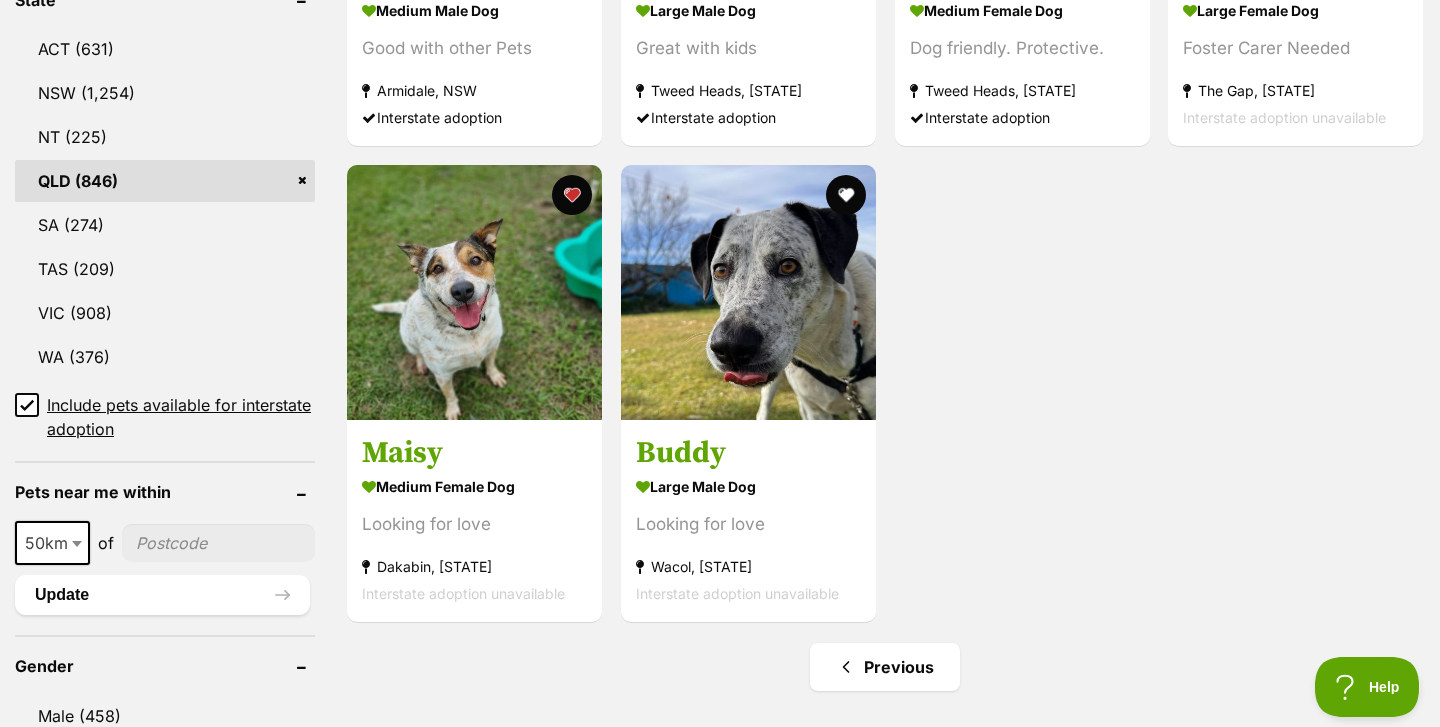 scroll, scrollTop: 1082, scrollLeft: 0, axis: vertical 